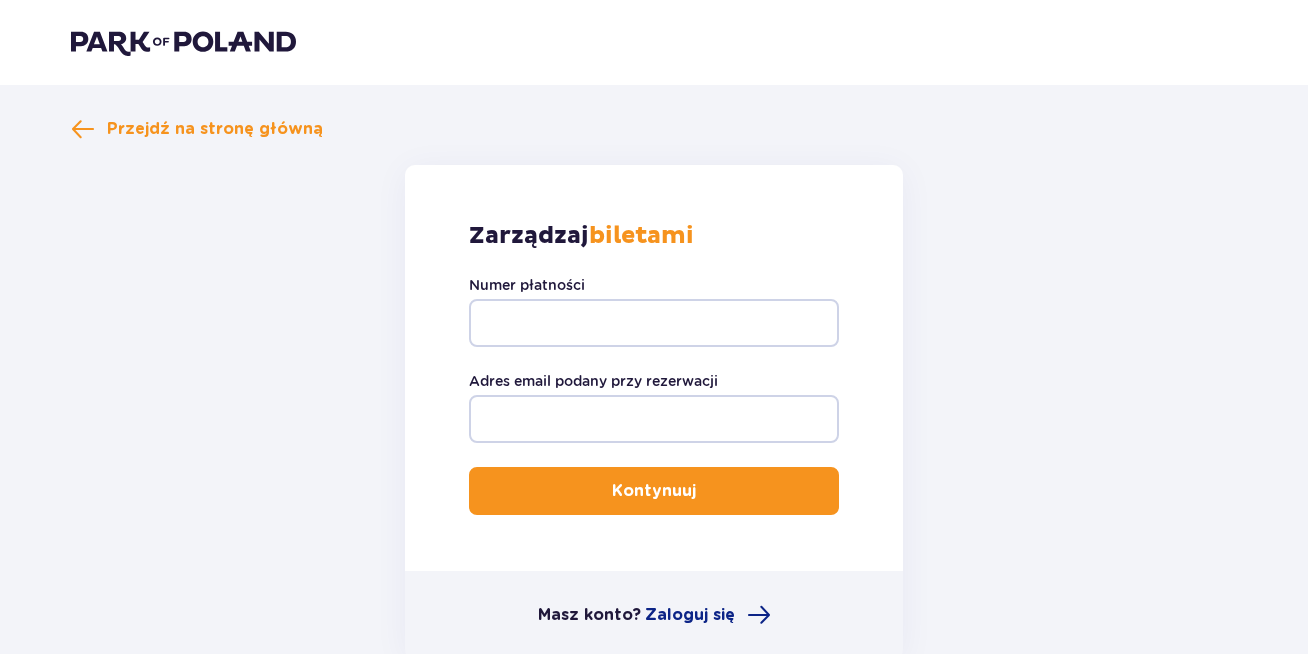 scroll, scrollTop: 0, scrollLeft: 0, axis: both 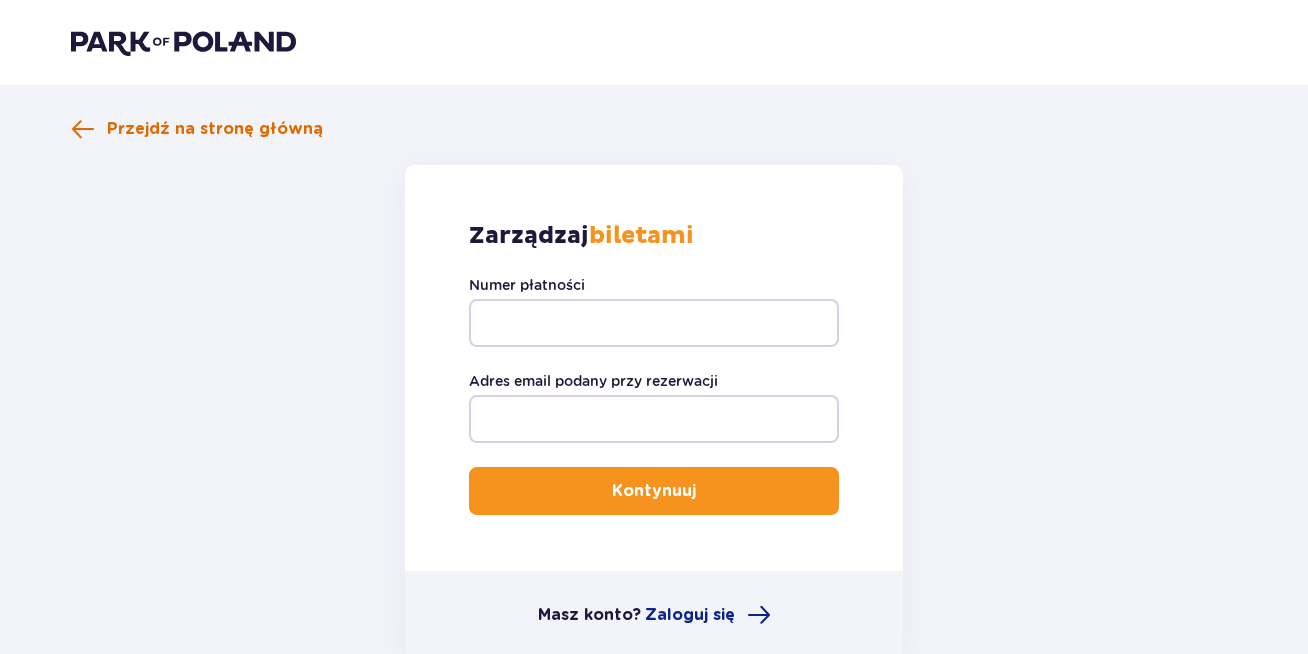 click at bounding box center (83, 129) 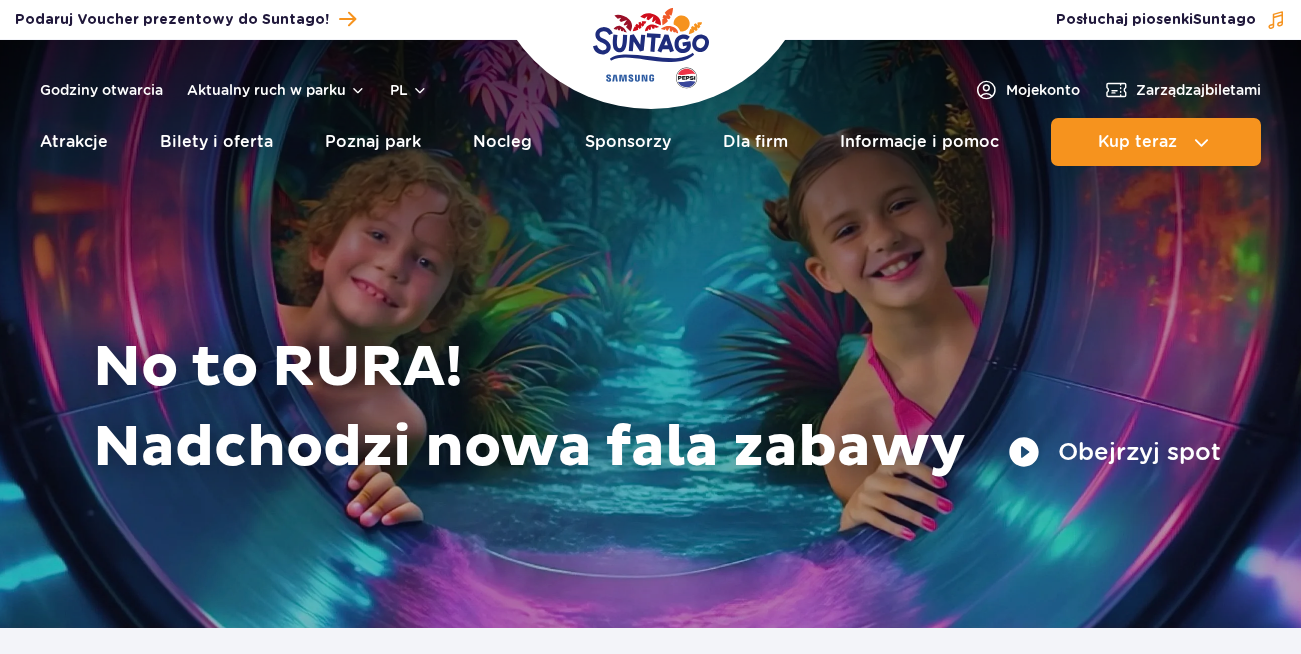 scroll, scrollTop: 0, scrollLeft: 0, axis: both 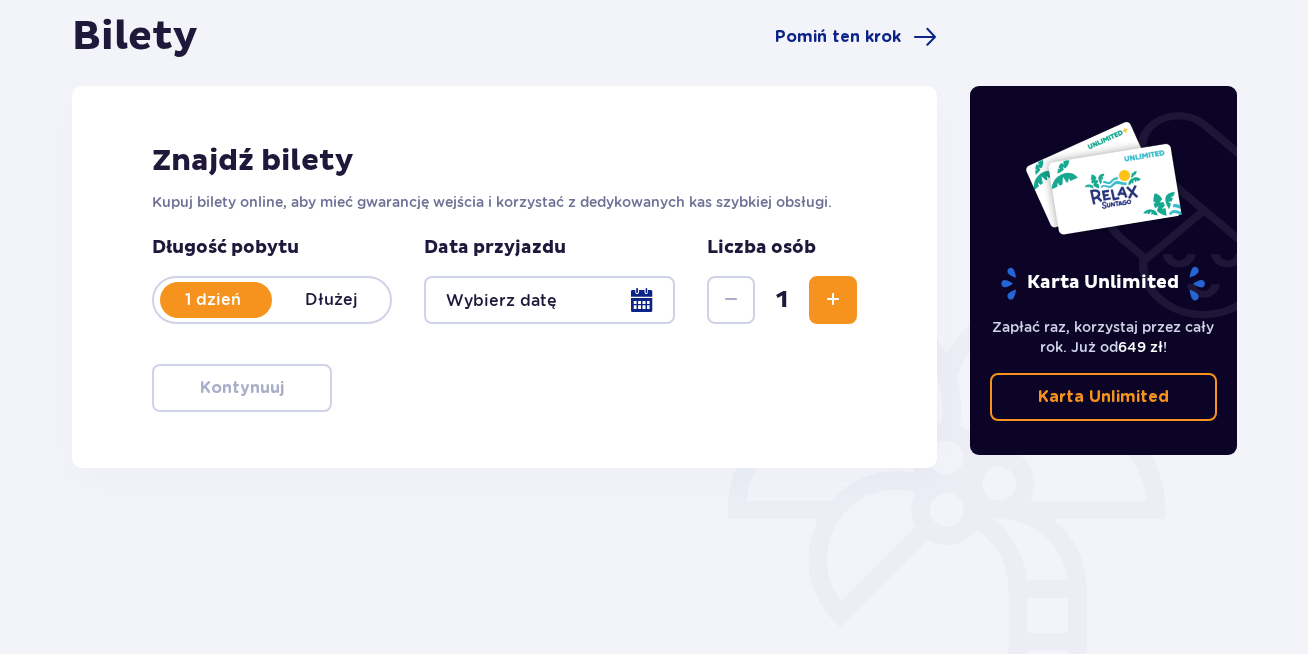 click at bounding box center (549, 300) 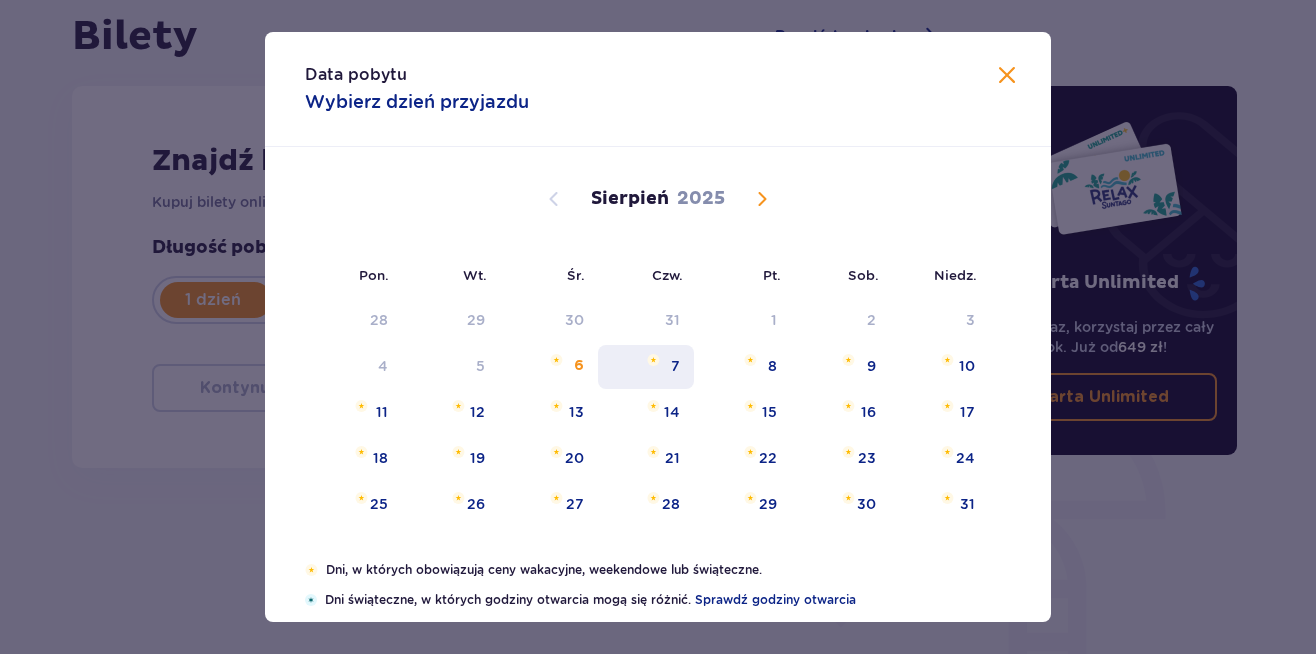 click on "7" at bounding box center [675, 366] 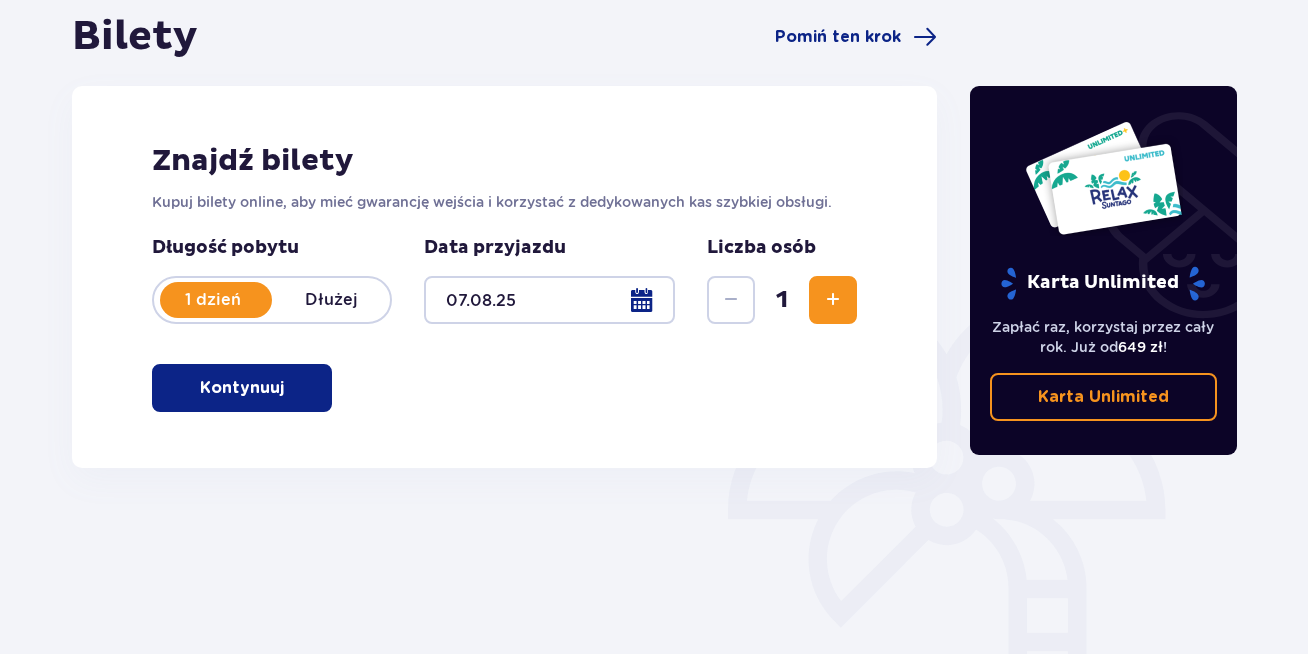 click at bounding box center (833, 300) 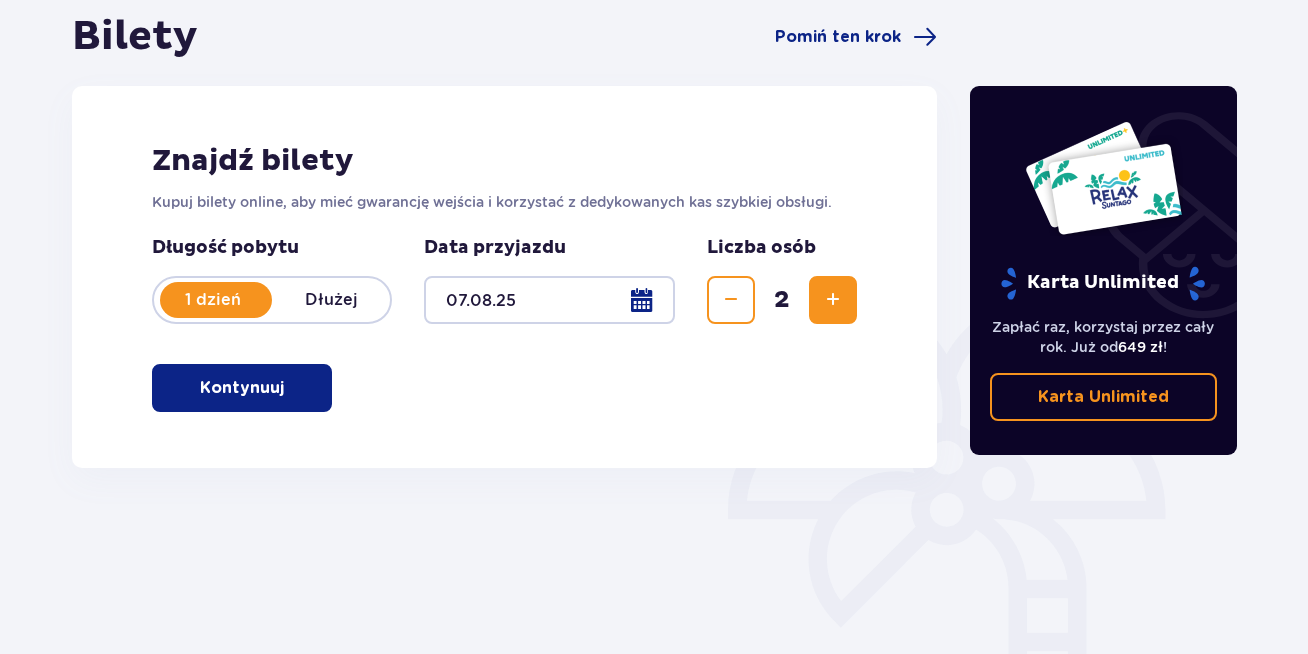 click at bounding box center (833, 300) 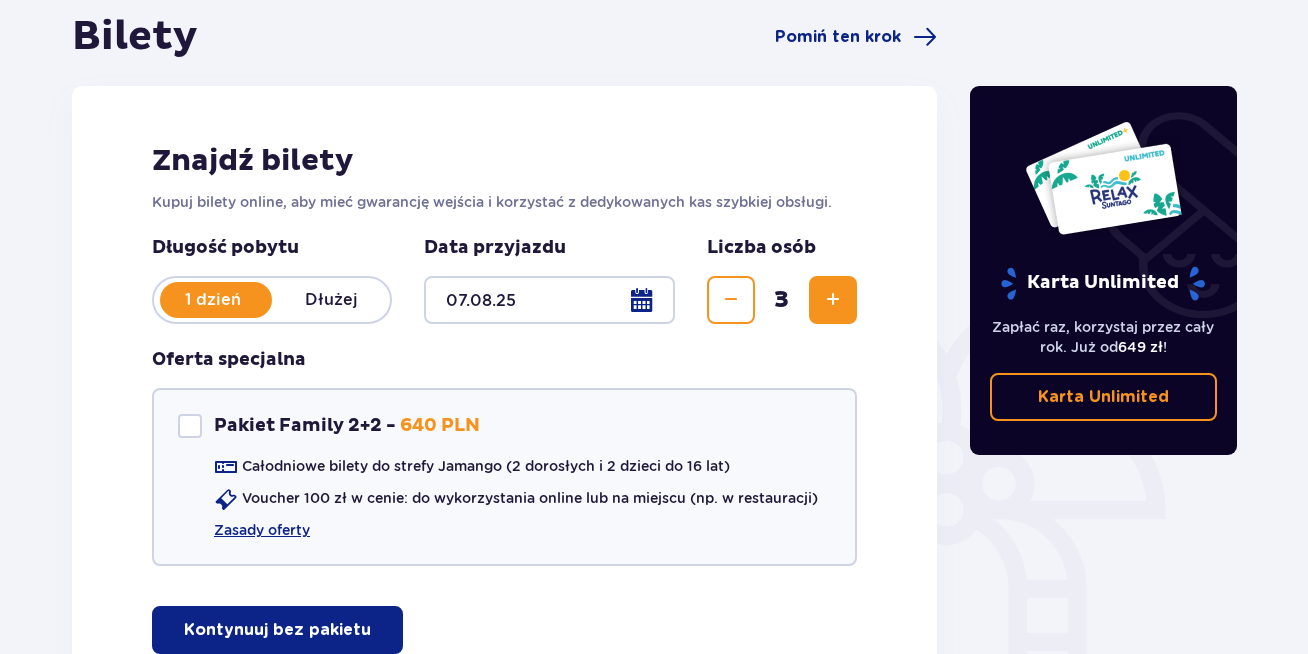 click at bounding box center (833, 300) 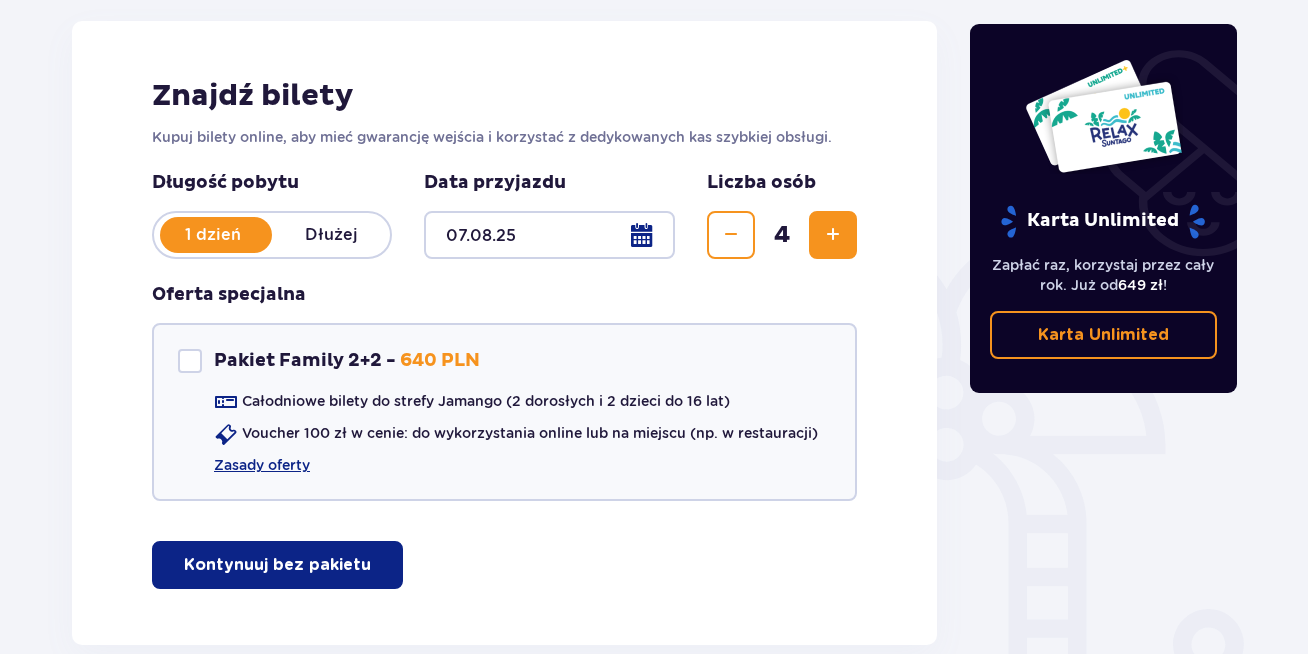 scroll, scrollTop: 376, scrollLeft: 0, axis: vertical 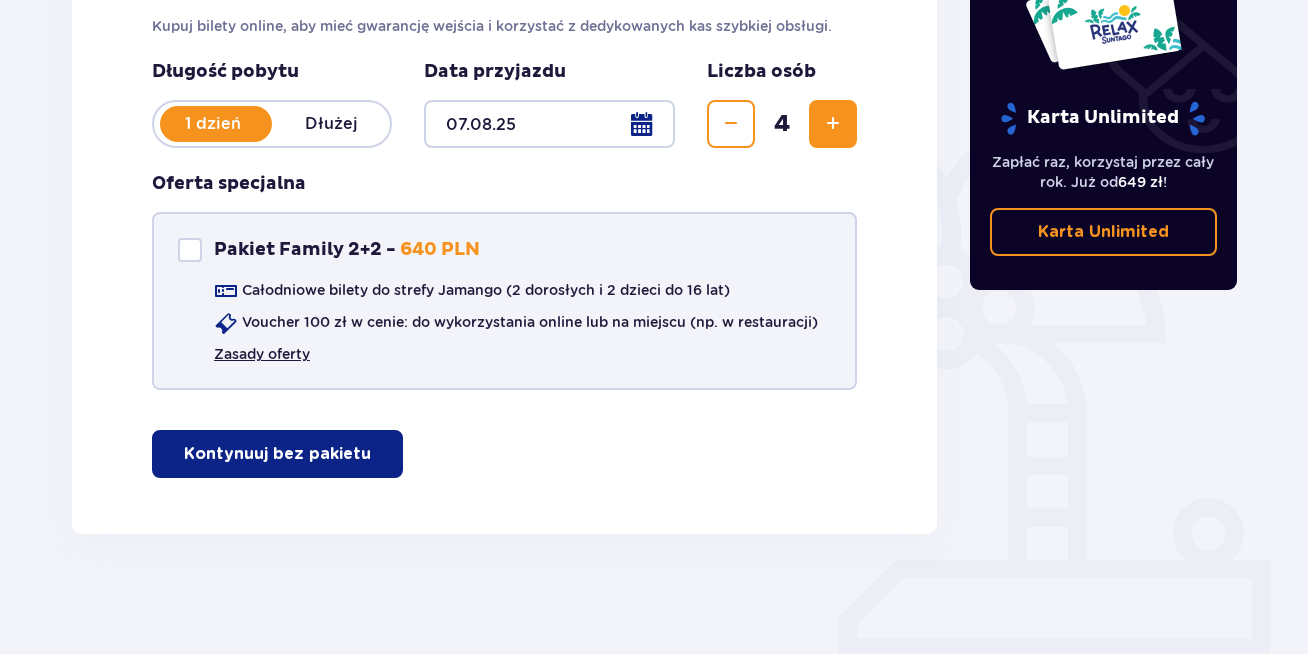 click on "Zasady oferty" at bounding box center [262, 354] 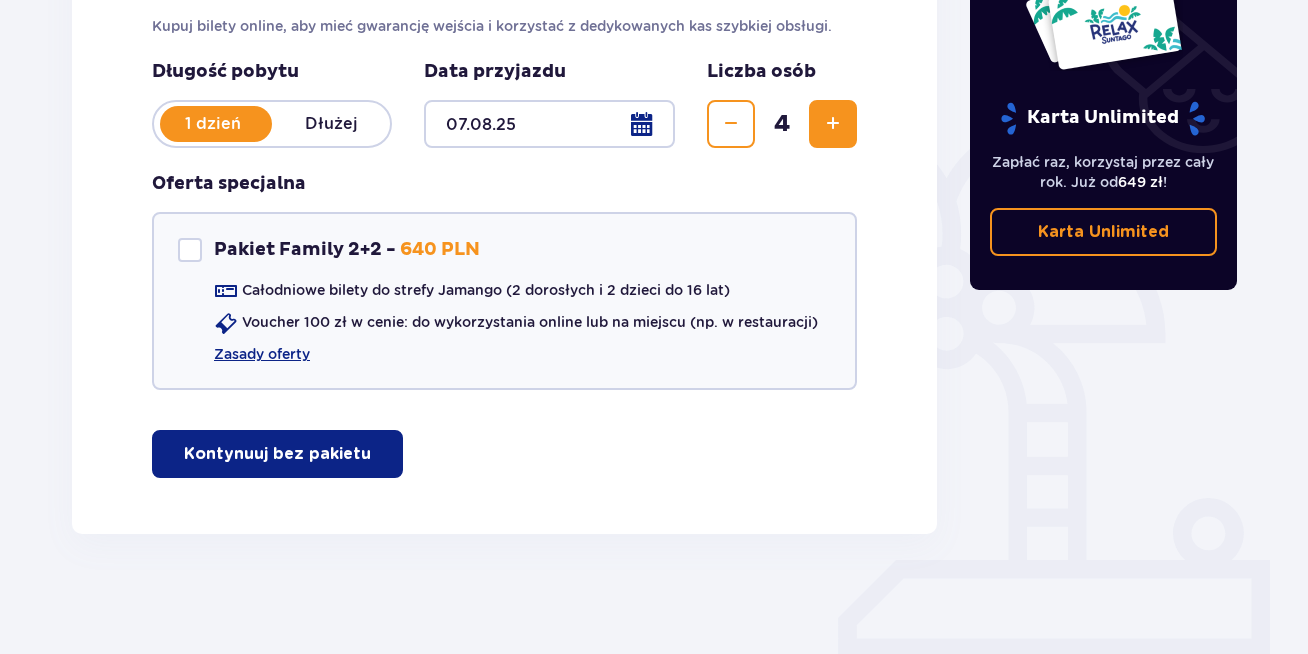 click on "Kontynuuj bez pakietu" at bounding box center [277, 454] 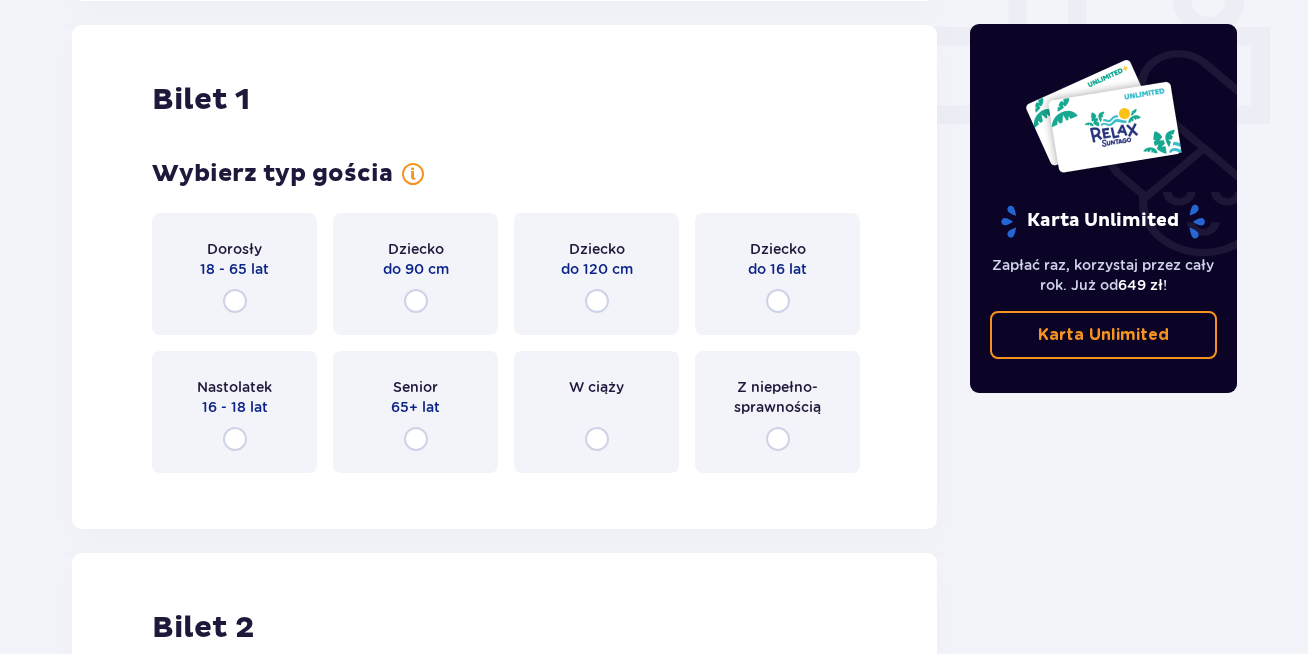 scroll, scrollTop: 910, scrollLeft: 0, axis: vertical 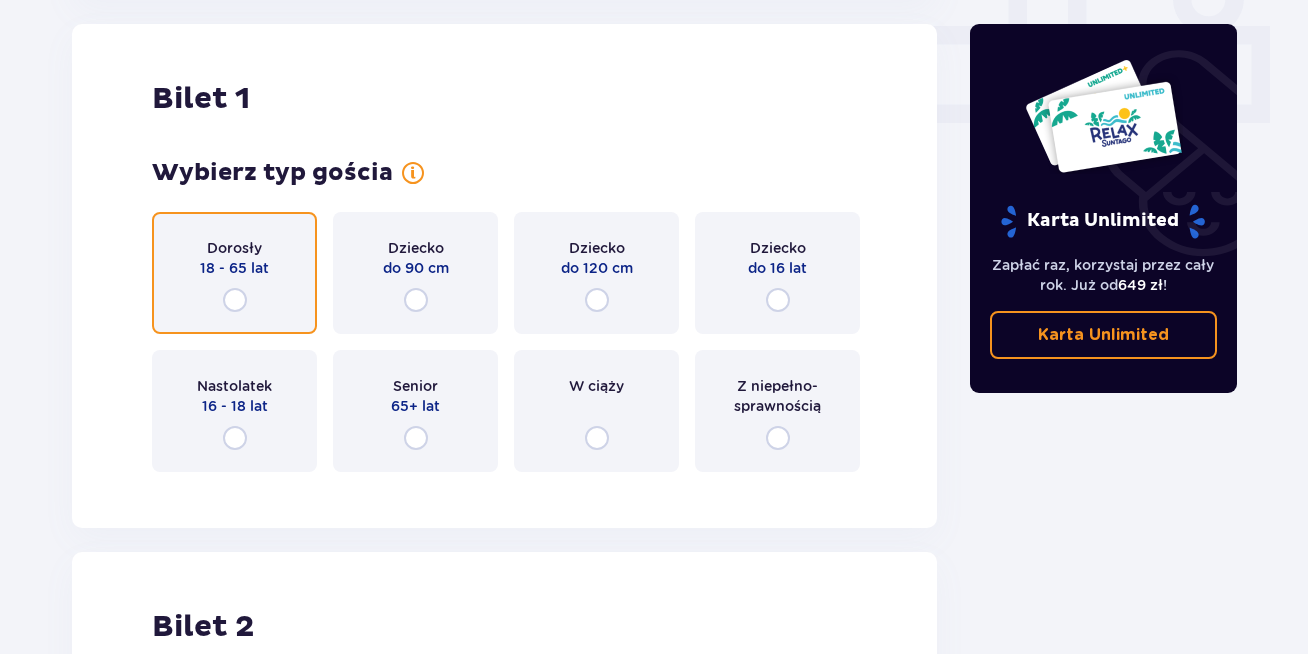 click at bounding box center [235, 300] 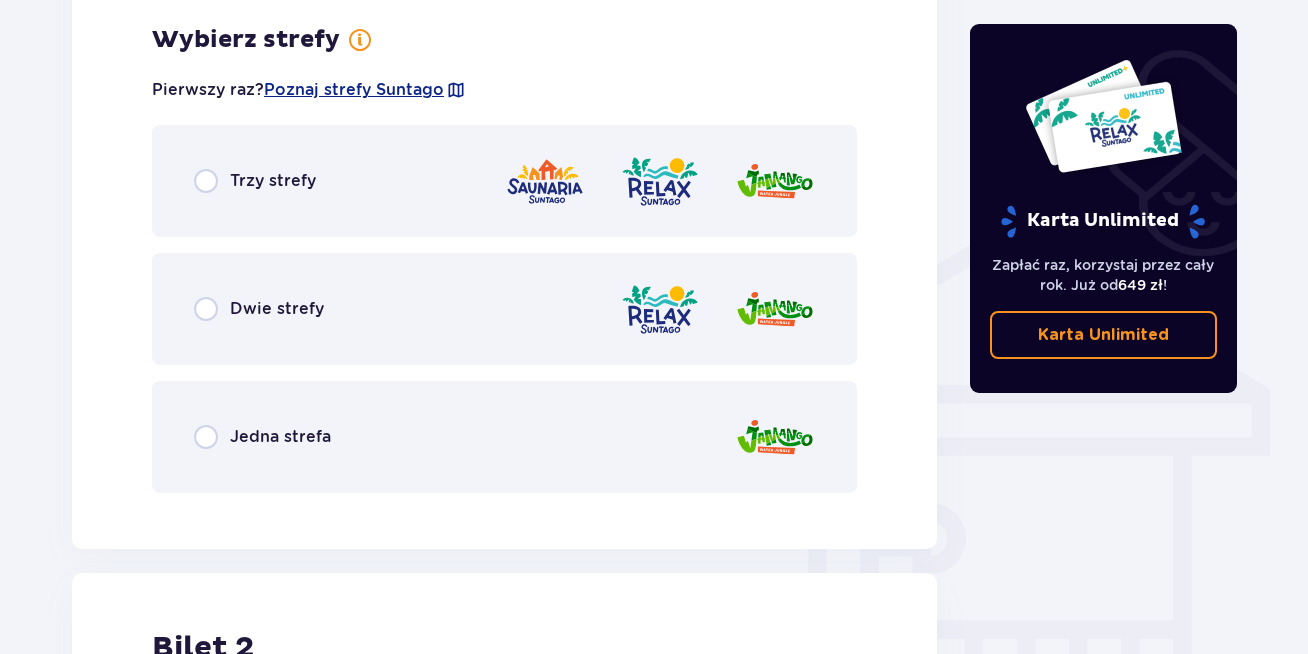 scroll, scrollTop: 1398, scrollLeft: 0, axis: vertical 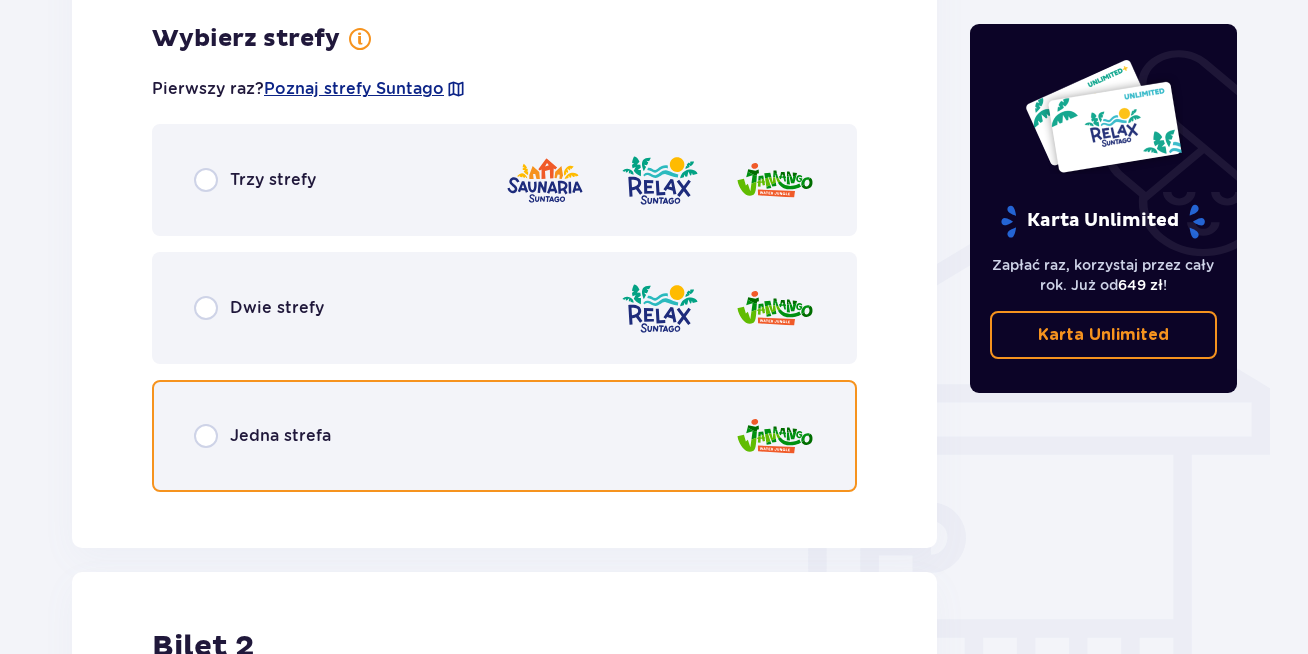 click at bounding box center (206, 436) 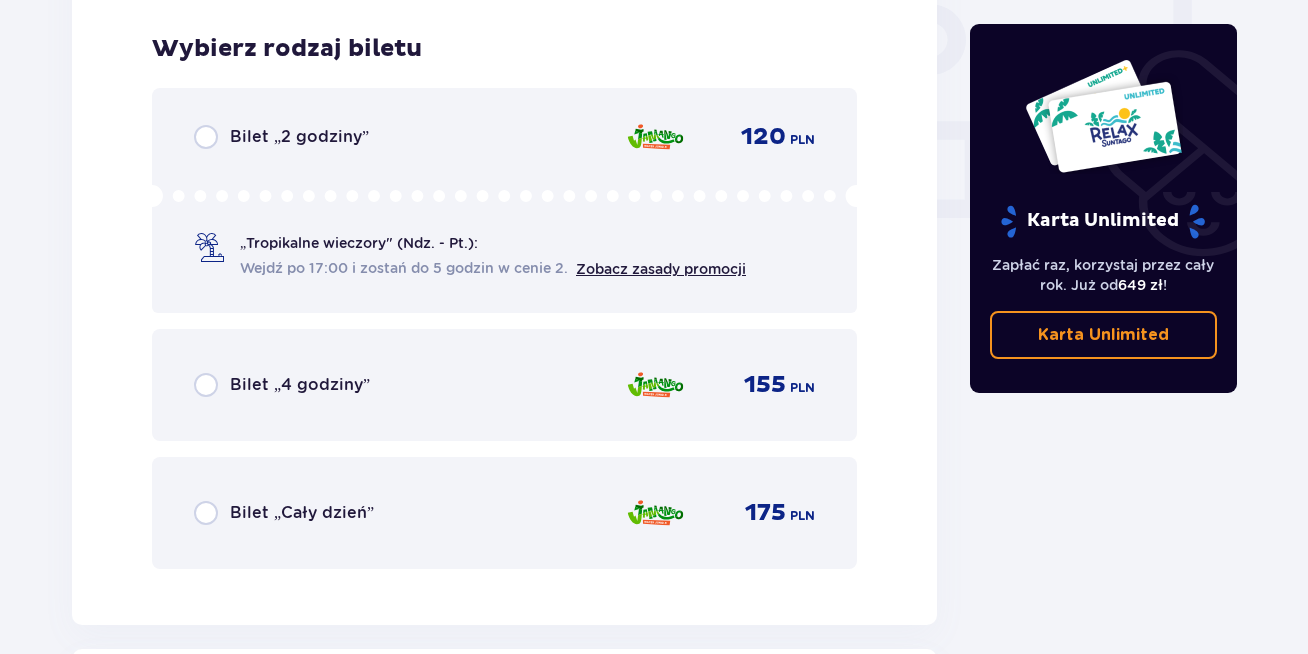 scroll, scrollTop: 1906, scrollLeft: 0, axis: vertical 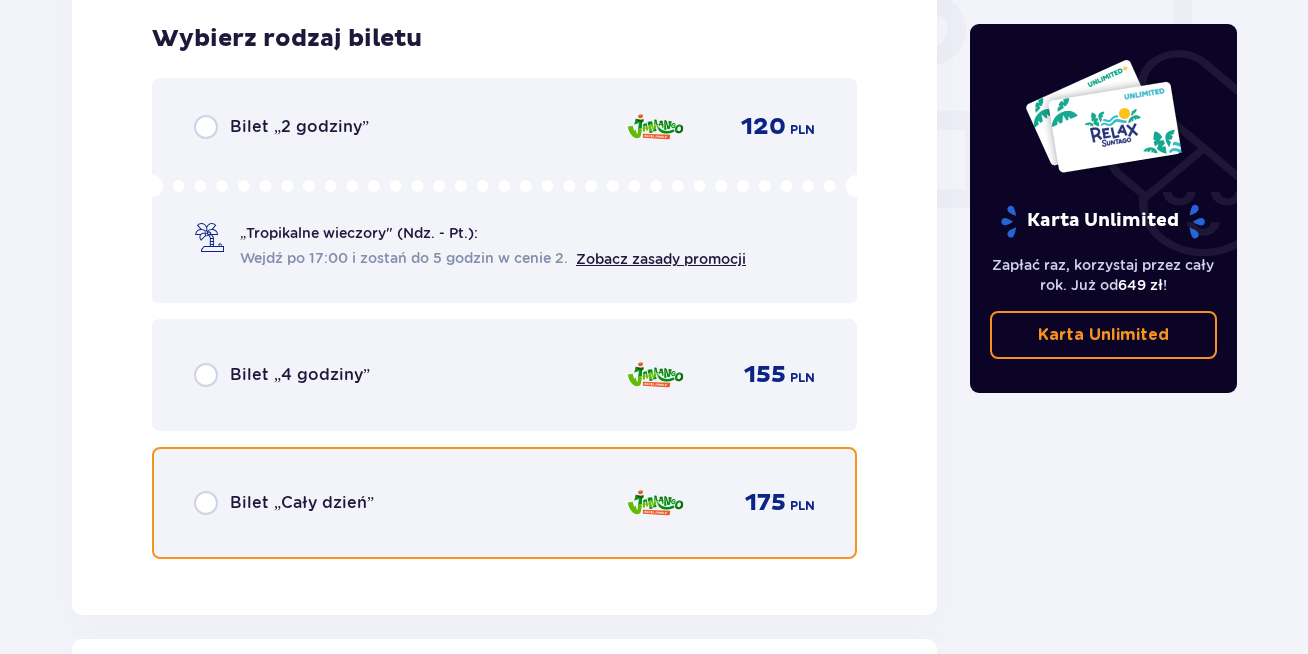 click at bounding box center [206, 503] 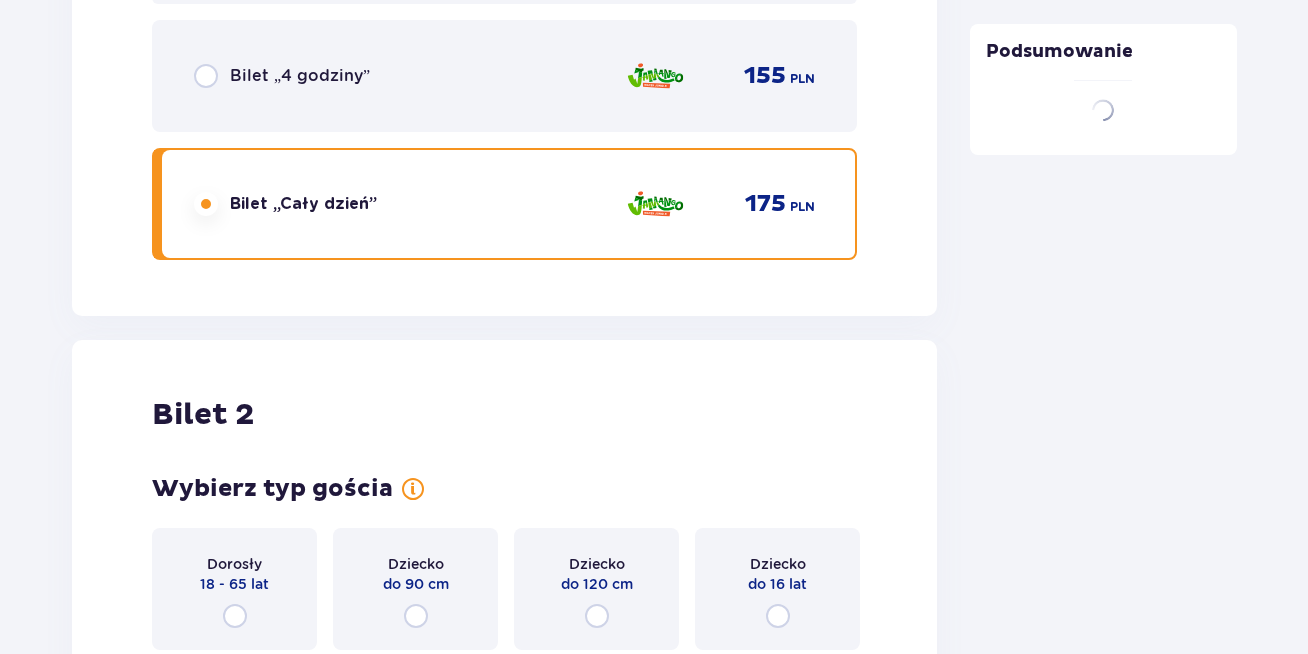 scroll, scrollTop: 2521, scrollLeft: 0, axis: vertical 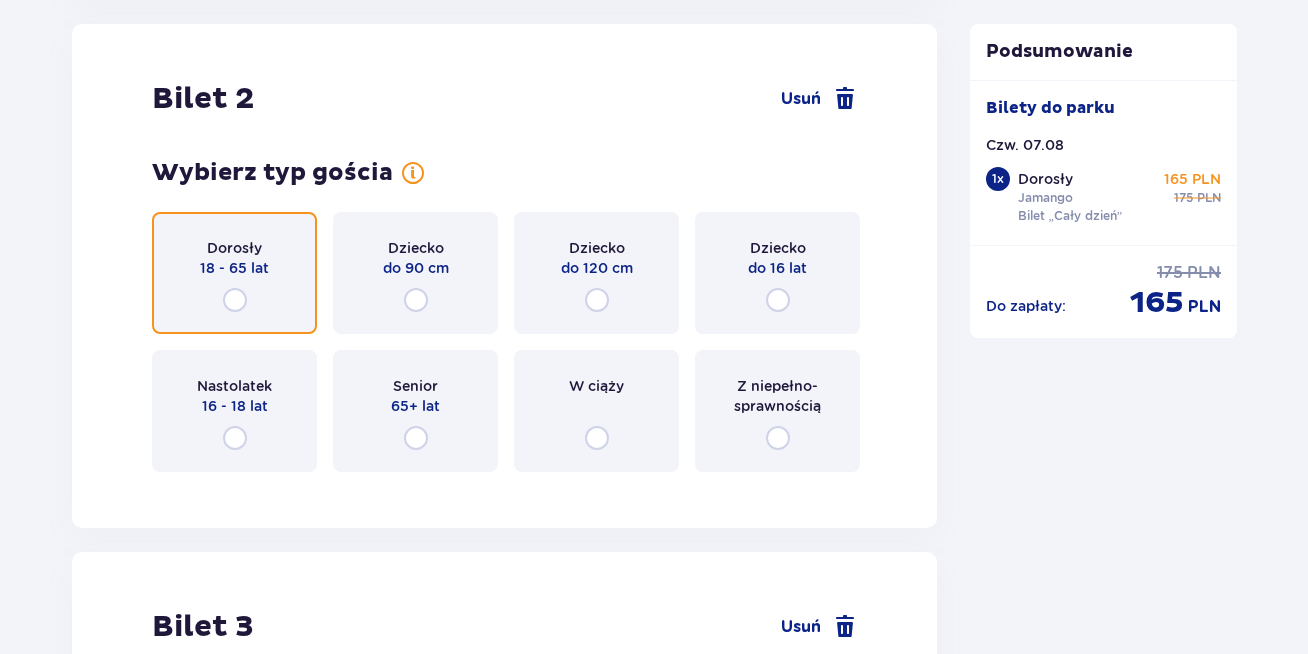 click at bounding box center [235, 300] 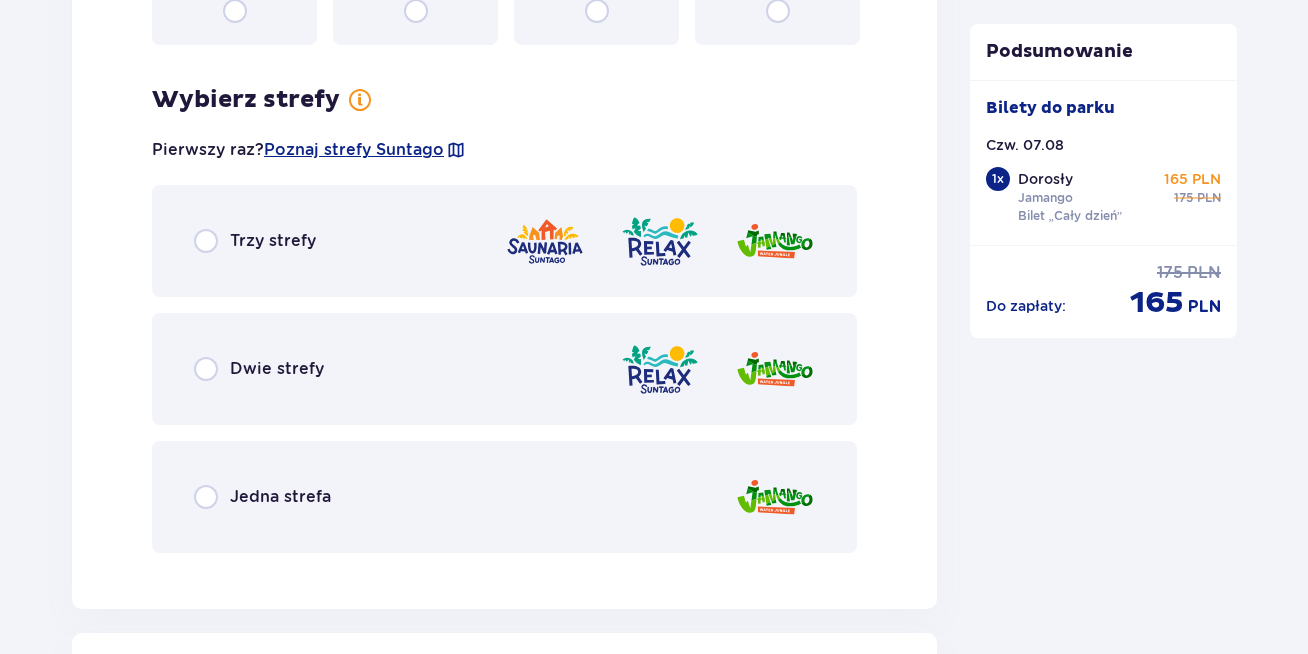 scroll, scrollTop: 3009, scrollLeft: 0, axis: vertical 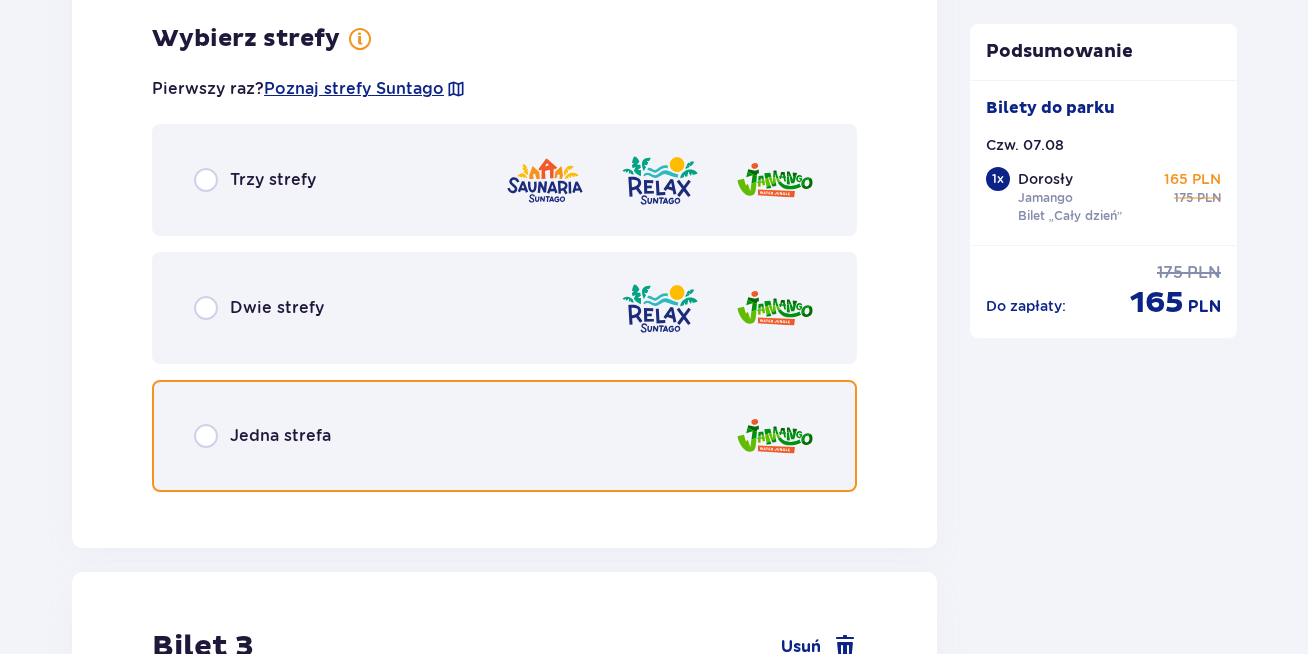 click at bounding box center [206, 436] 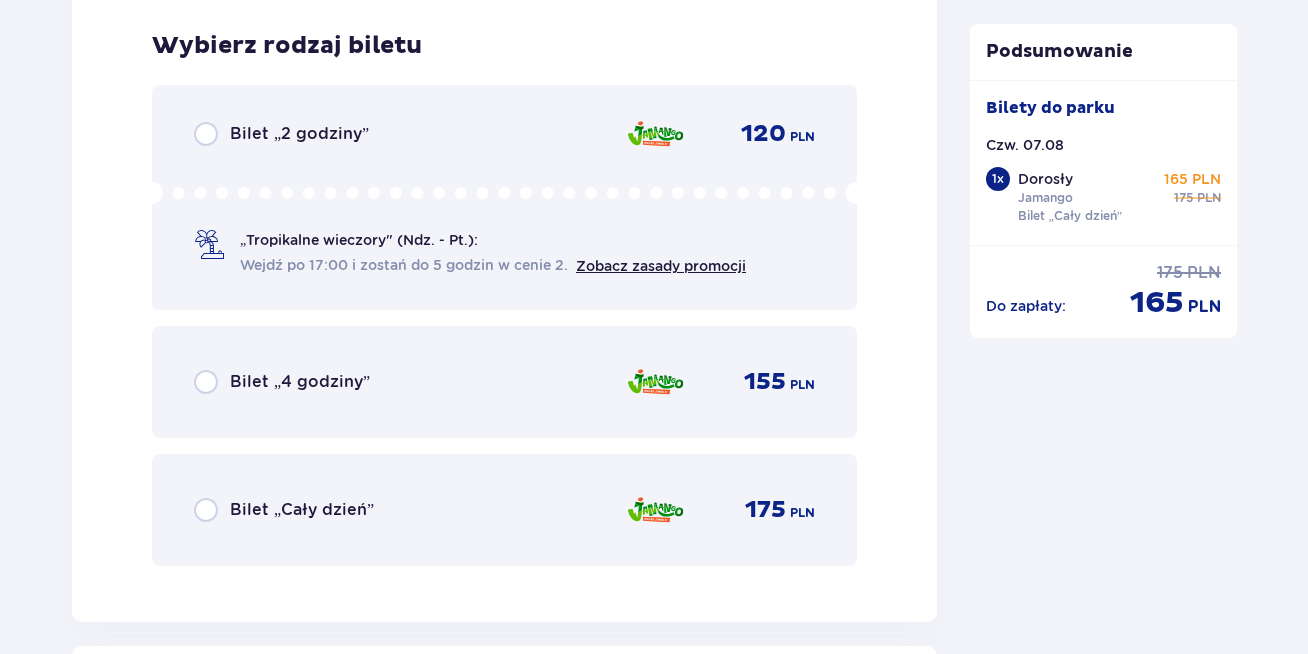 scroll, scrollTop: 3517, scrollLeft: 0, axis: vertical 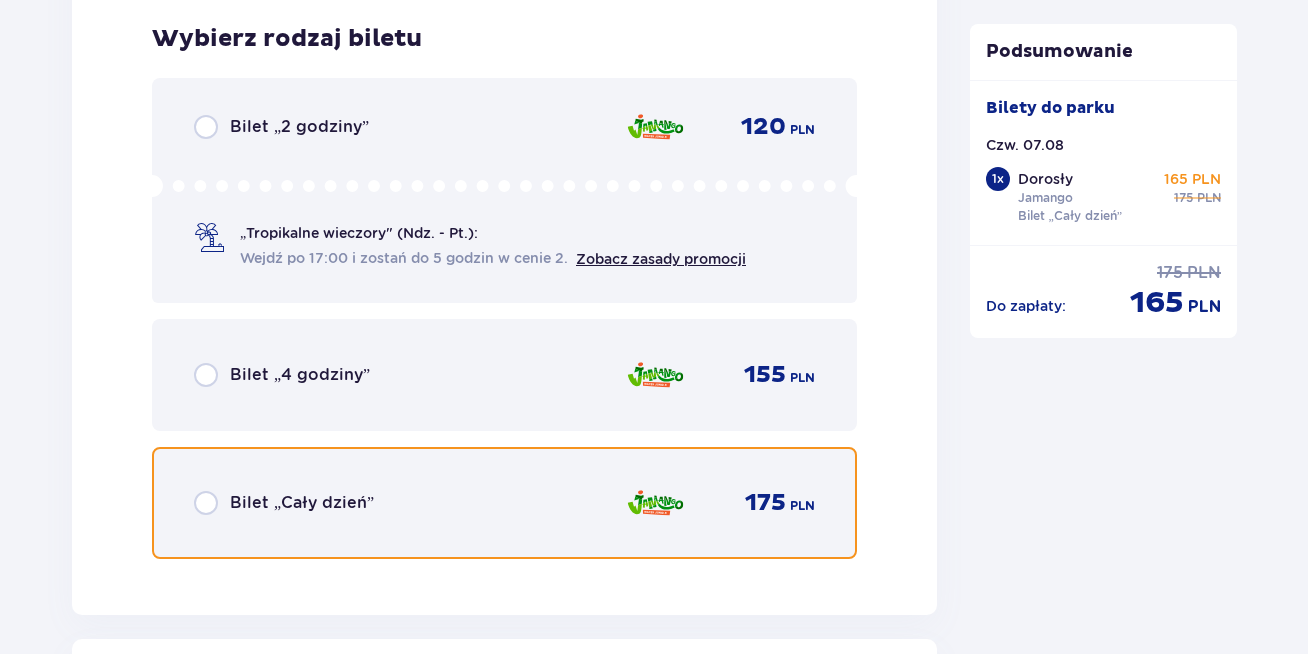 click at bounding box center (206, 503) 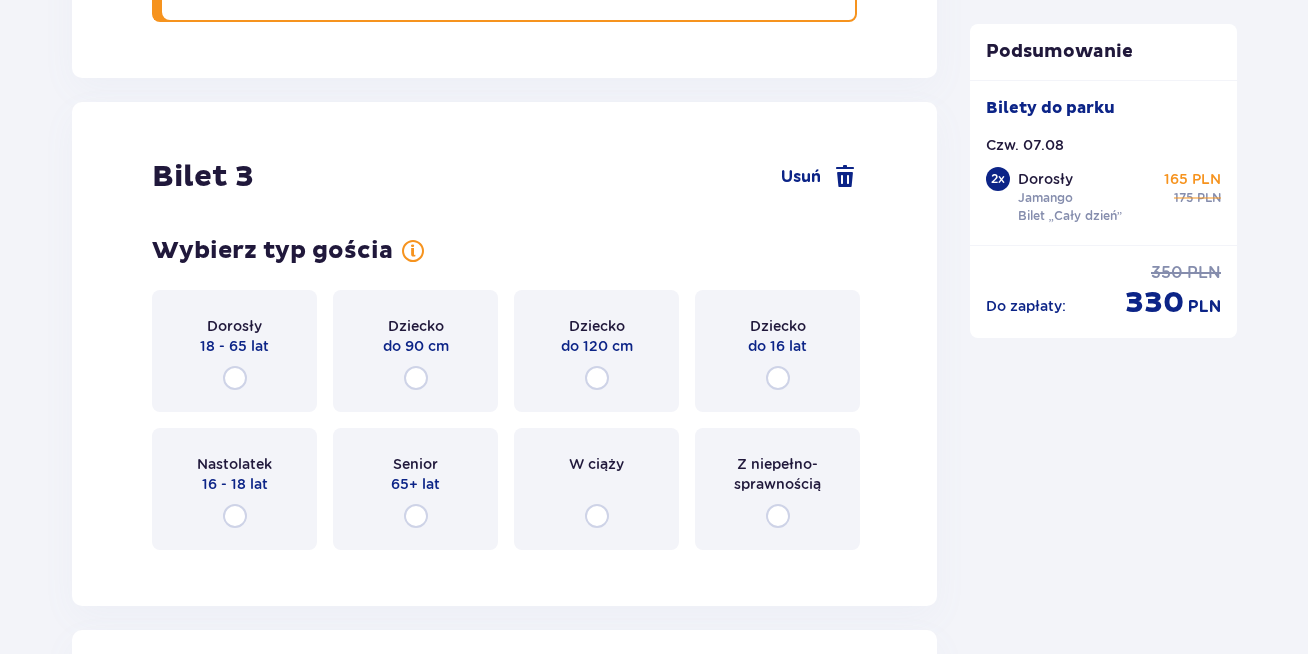 scroll, scrollTop: 4132, scrollLeft: 0, axis: vertical 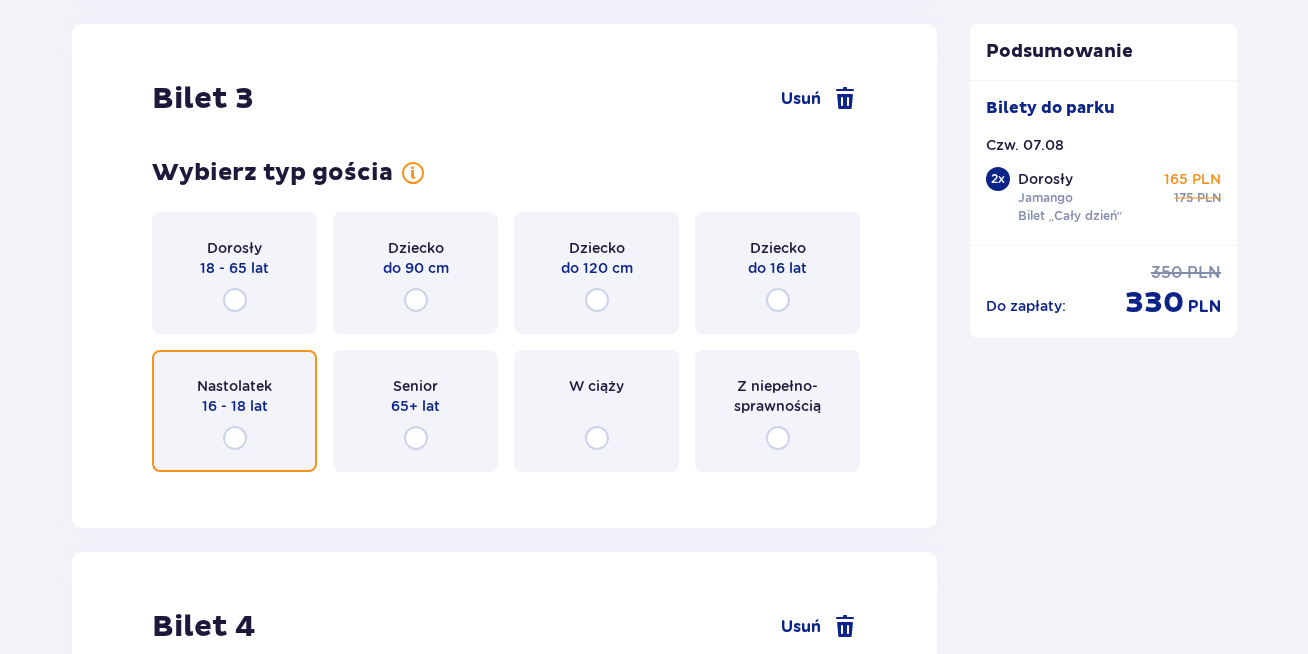 click at bounding box center [235, 438] 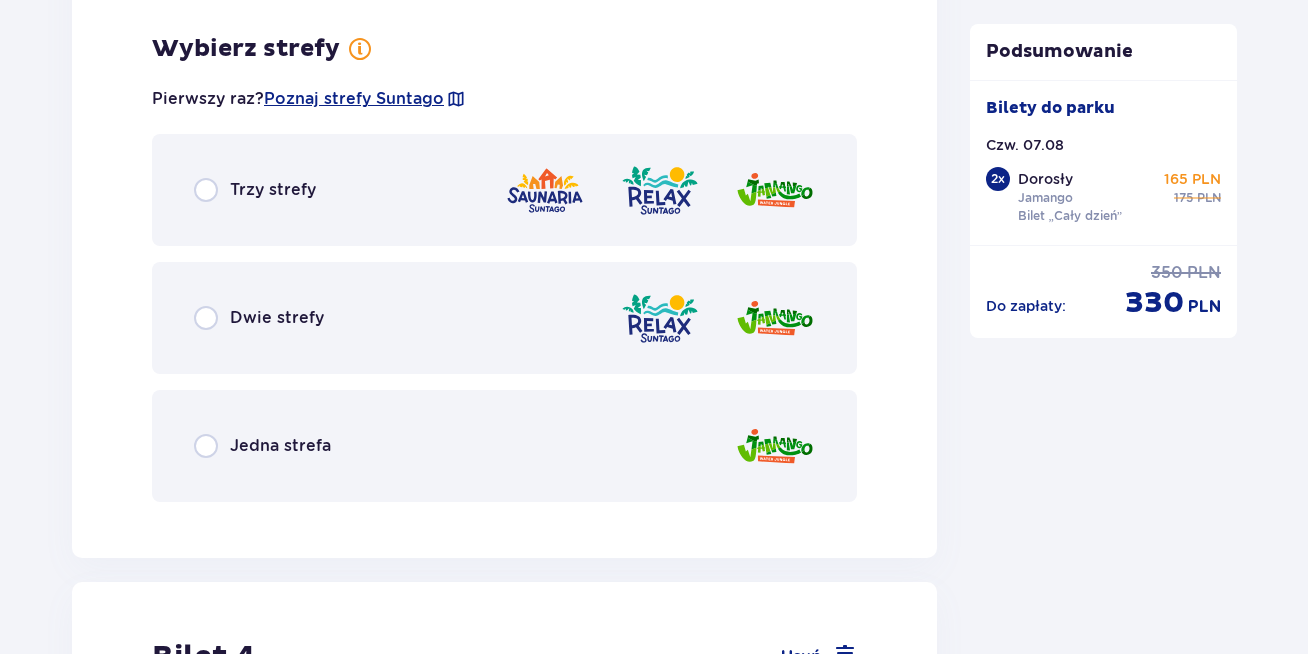 scroll, scrollTop: 4620, scrollLeft: 0, axis: vertical 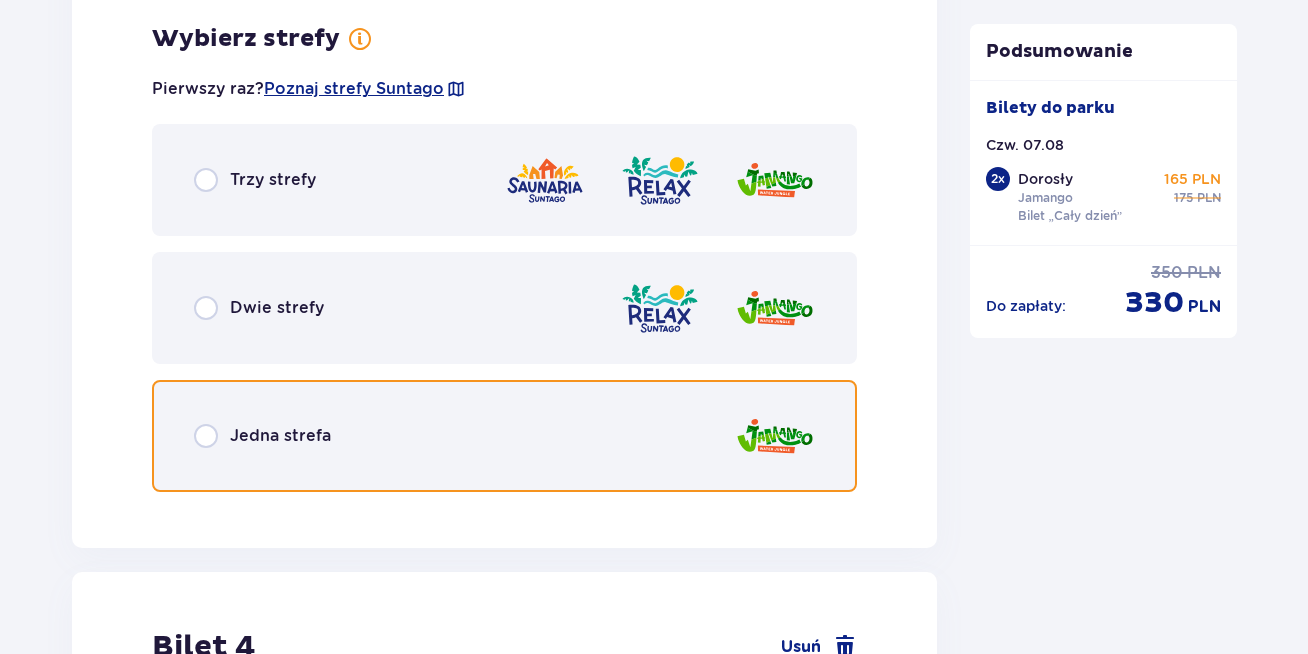click at bounding box center [206, 436] 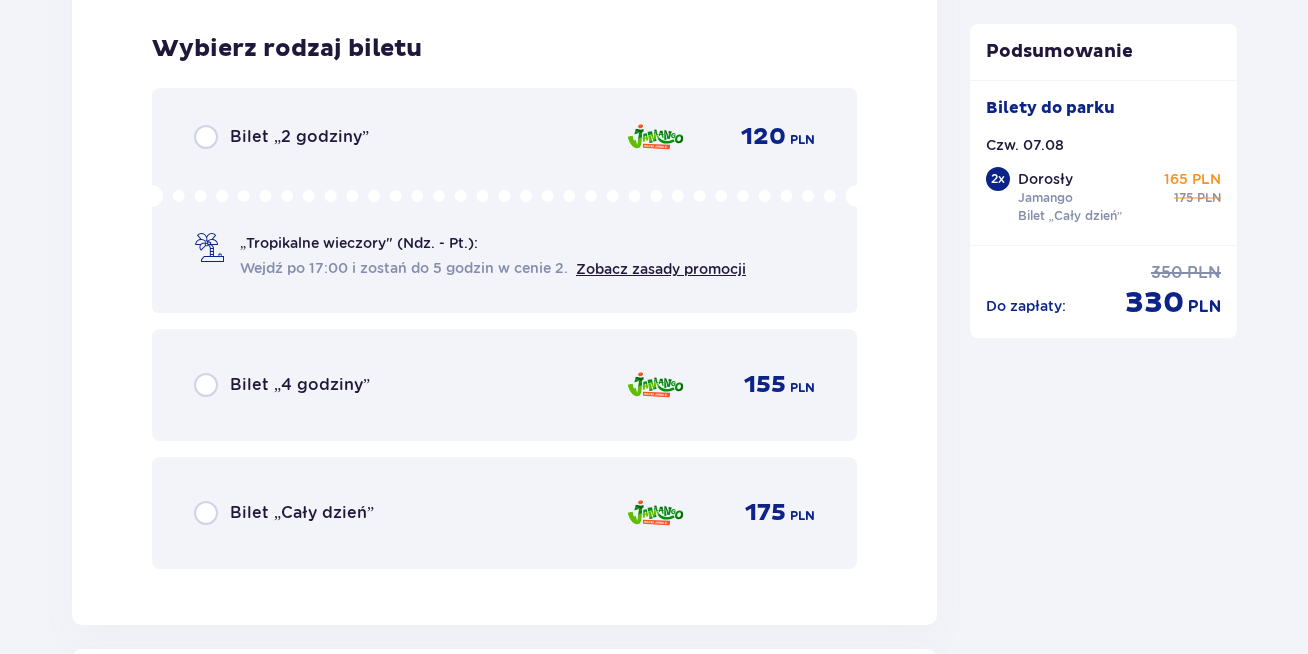 scroll, scrollTop: 5128, scrollLeft: 0, axis: vertical 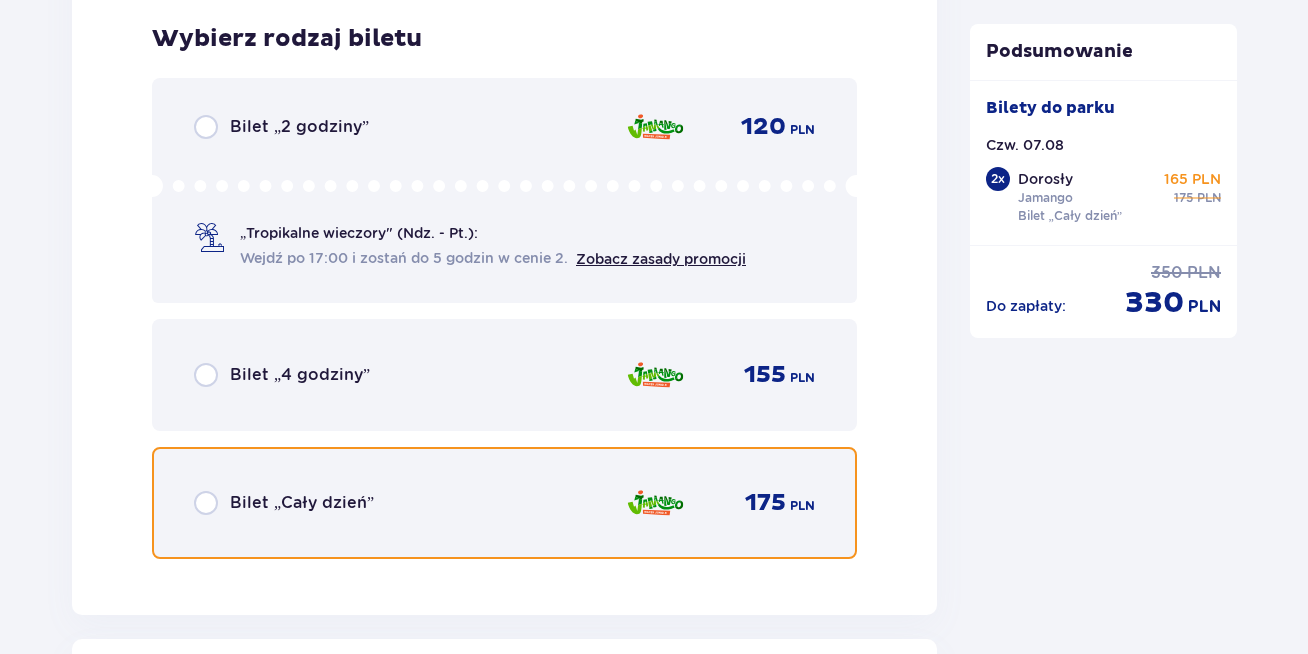 click at bounding box center (206, 503) 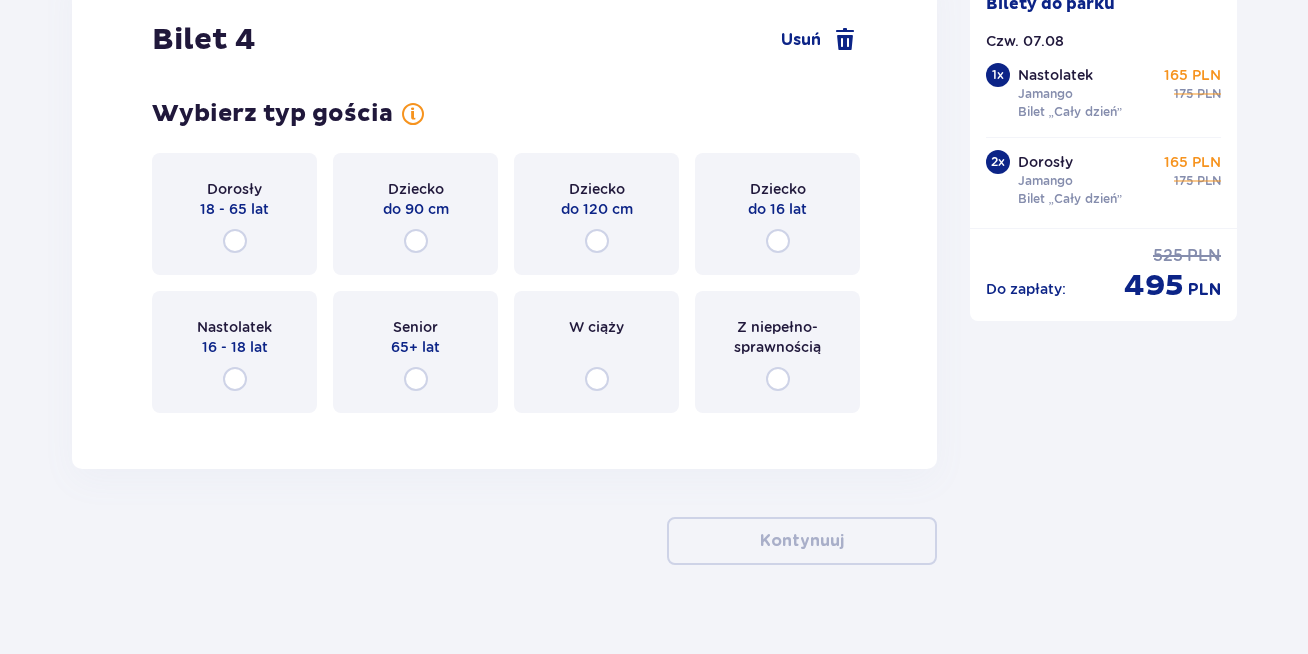 scroll, scrollTop: 5833, scrollLeft: 0, axis: vertical 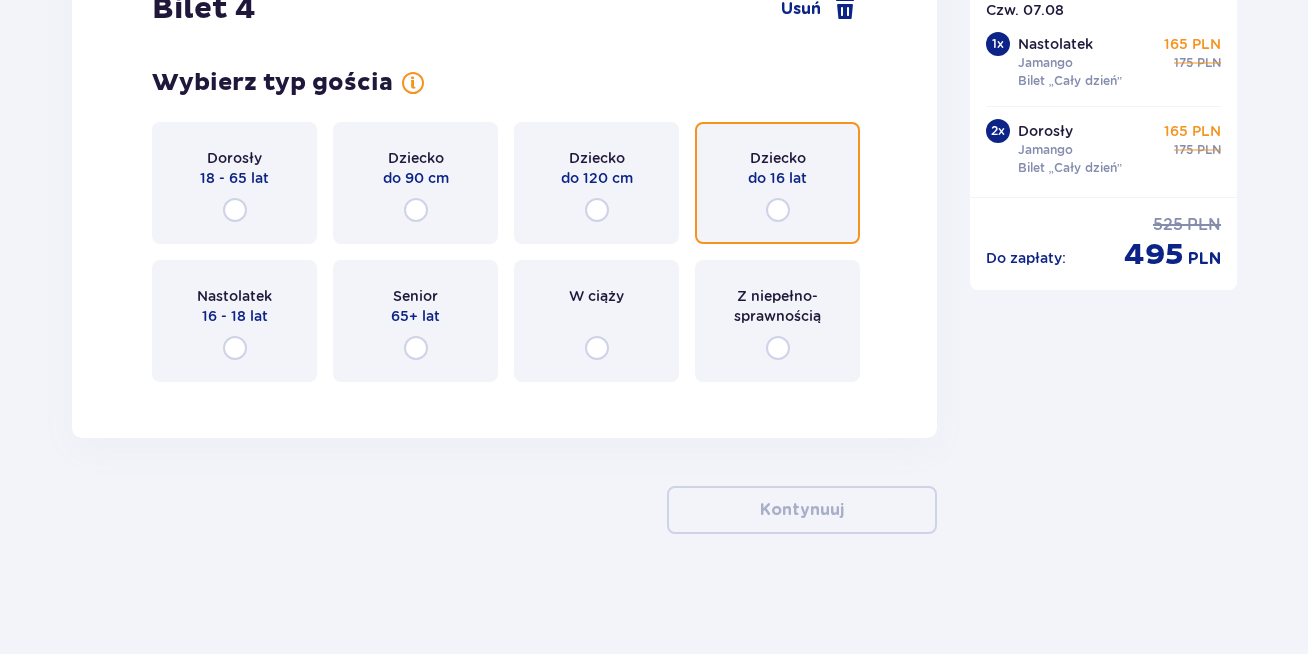 click at bounding box center (778, 210) 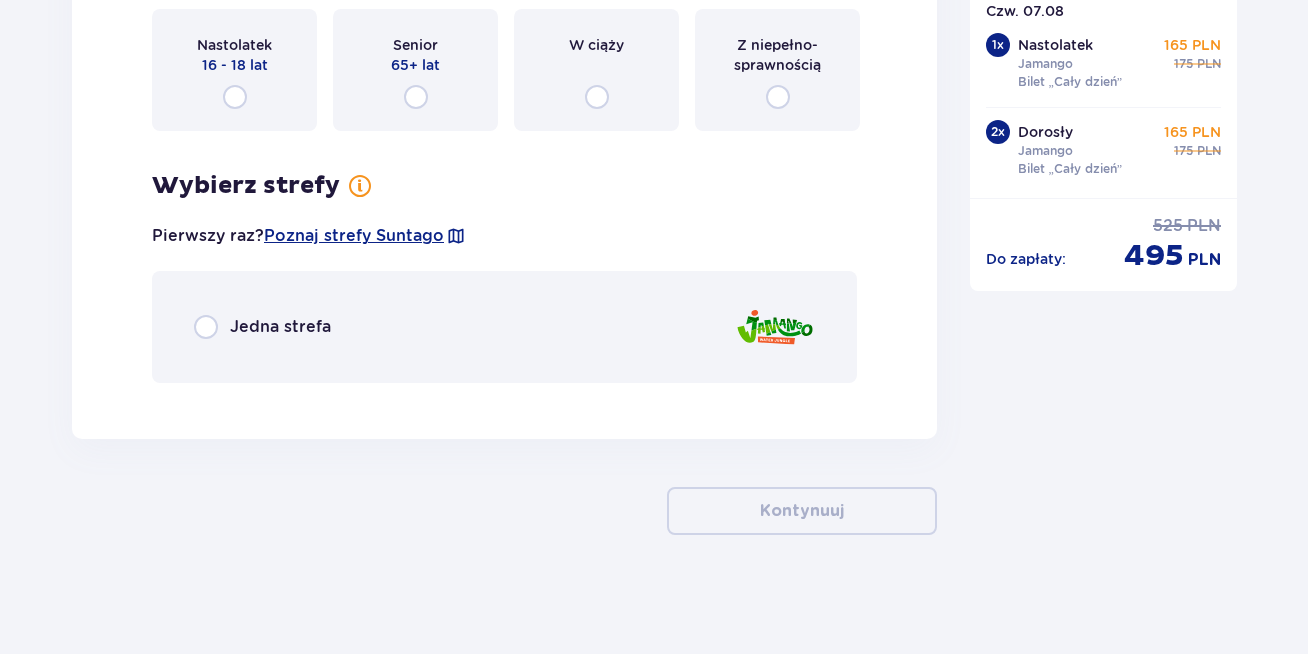 scroll, scrollTop: 6085, scrollLeft: 0, axis: vertical 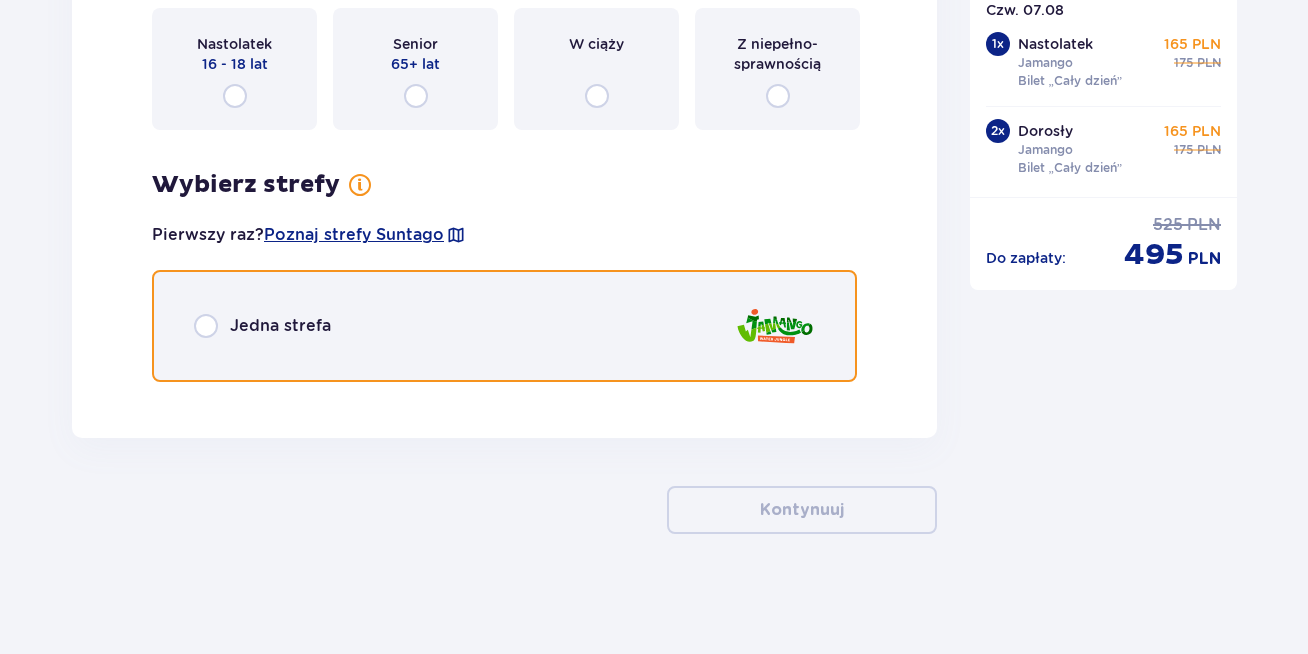 click at bounding box center (206, 326) 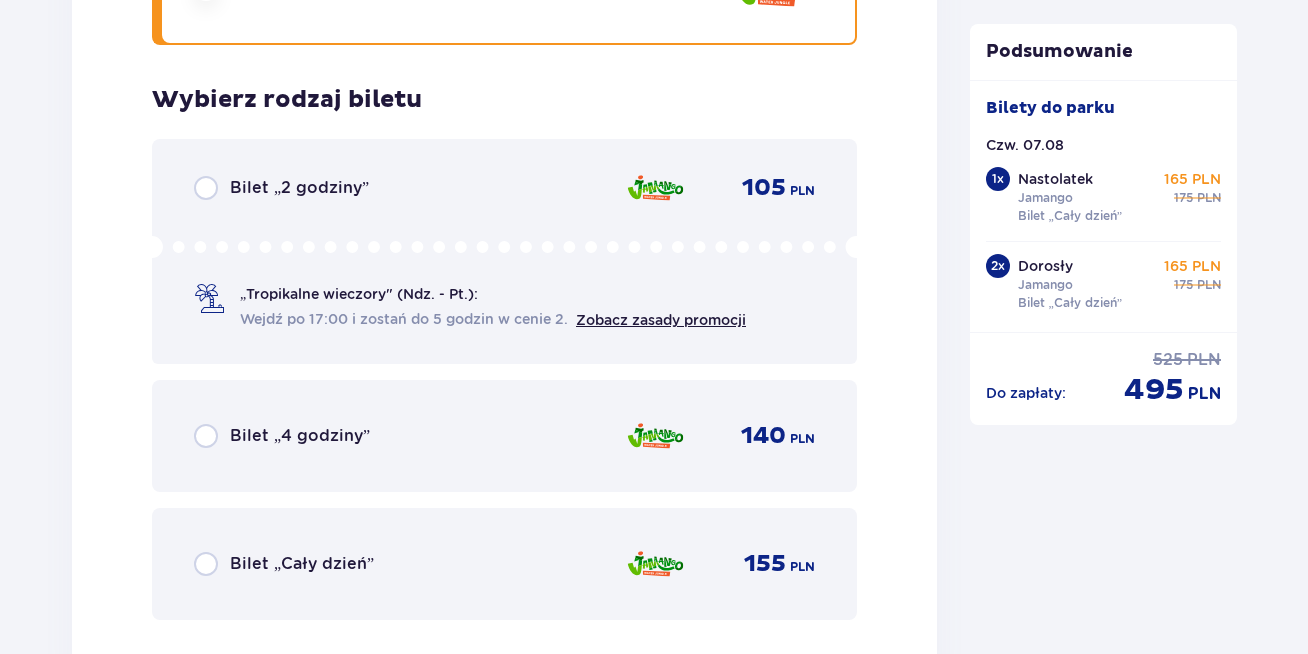 scroll, scrollTop: 6483, scrollLeft: 0, axis: vertical 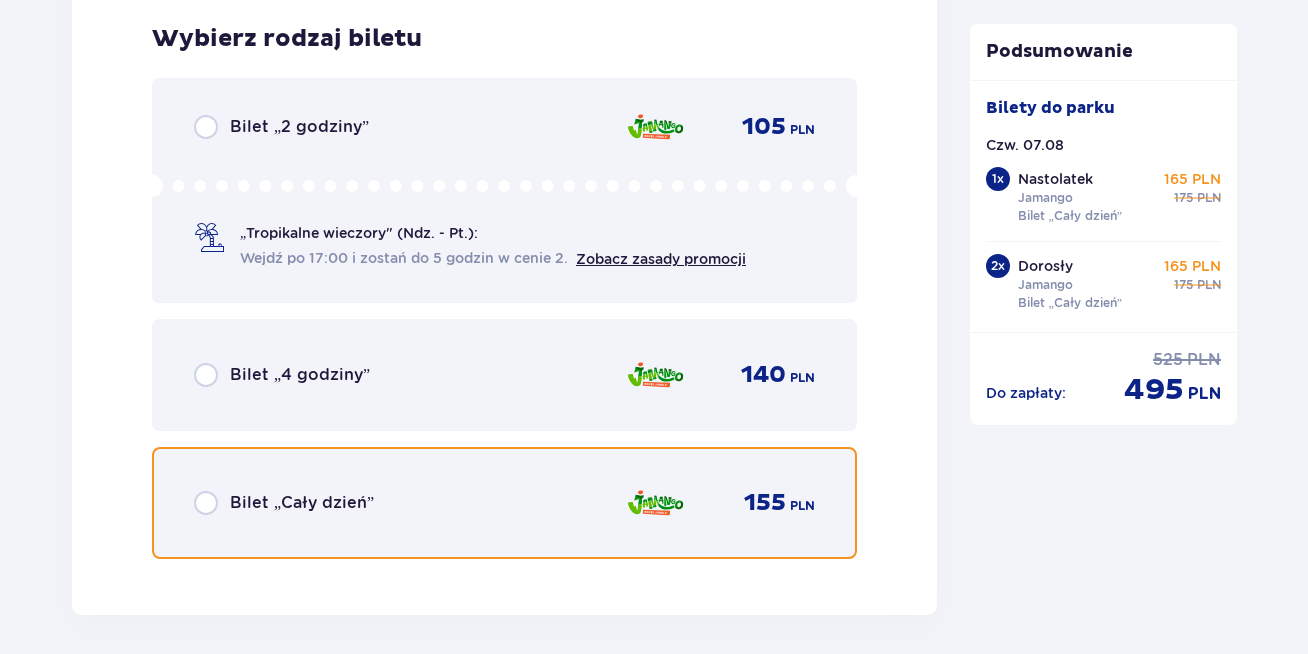 click at bounding box center [206, 503] 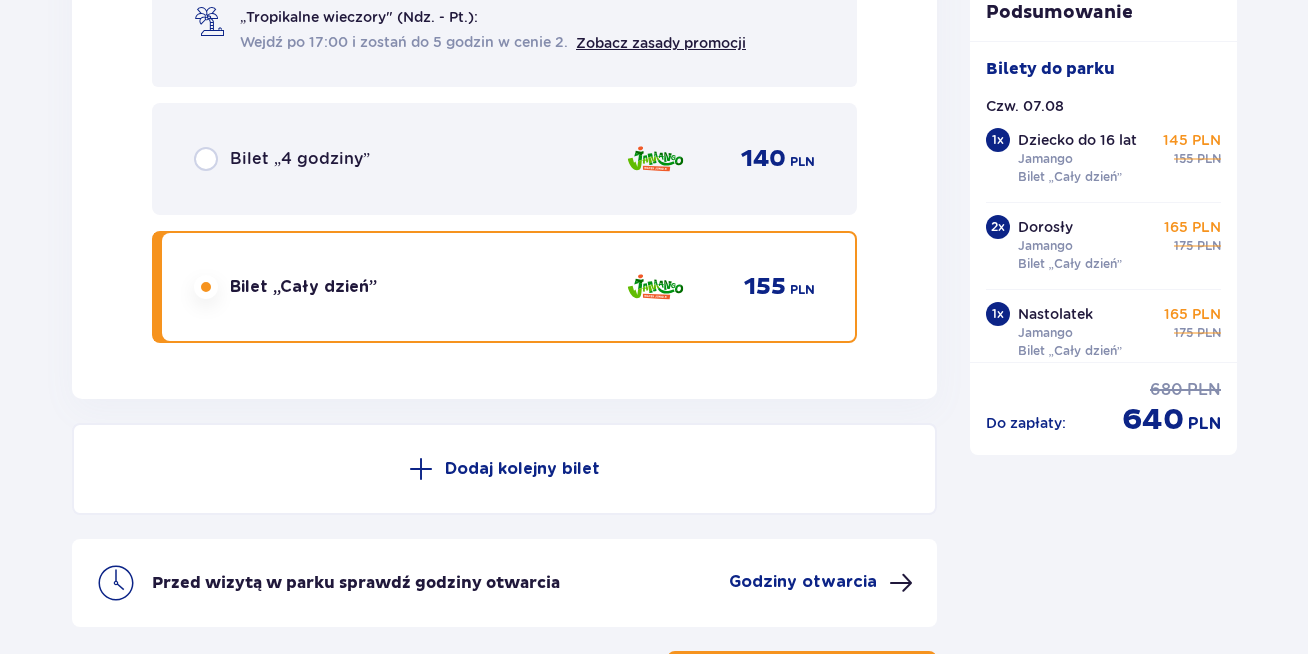scroll, scrollTop: 6664, scrollLeft: 0, axis: vertical 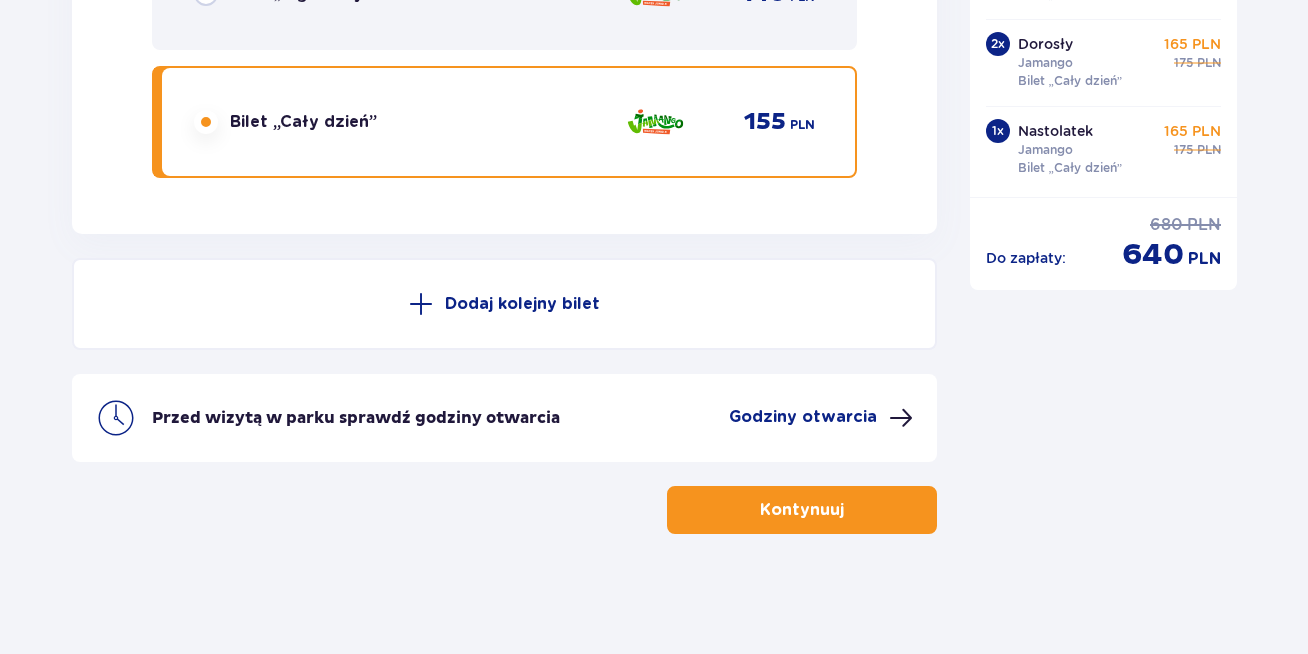 click on "Kontynuuj" at bounding box center [802, 510] 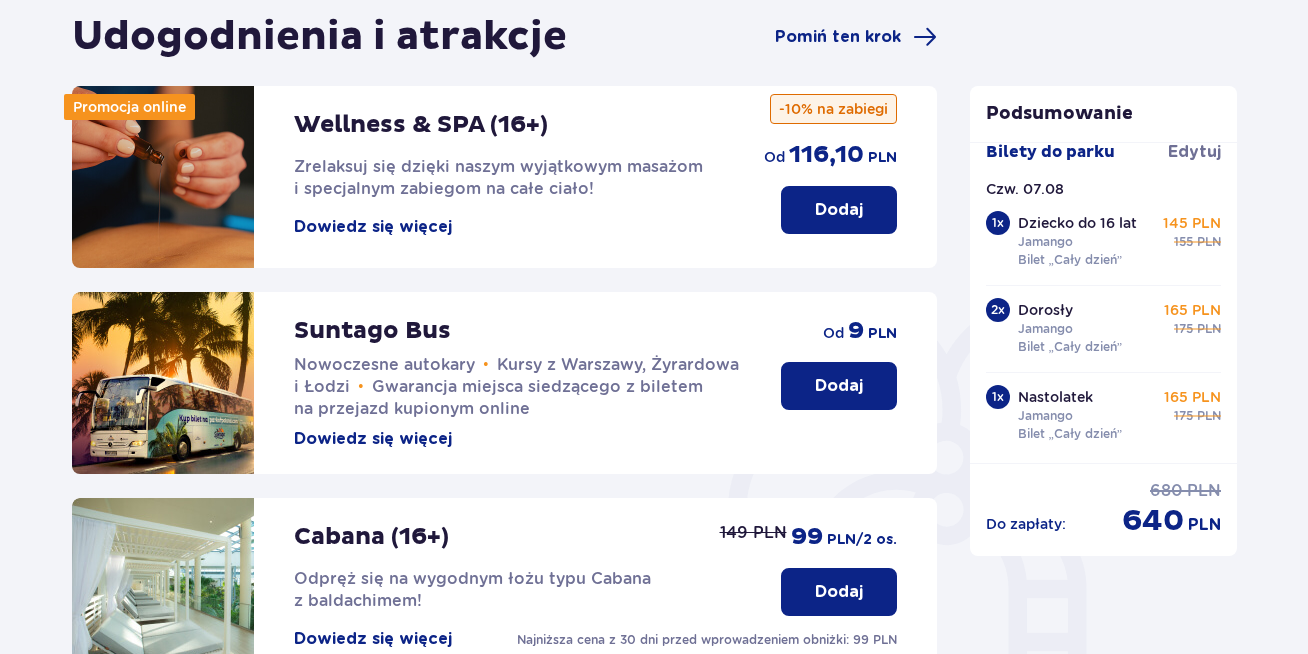 scroll, scrollTop: 100, scrollLeft: 0, axis: vertical 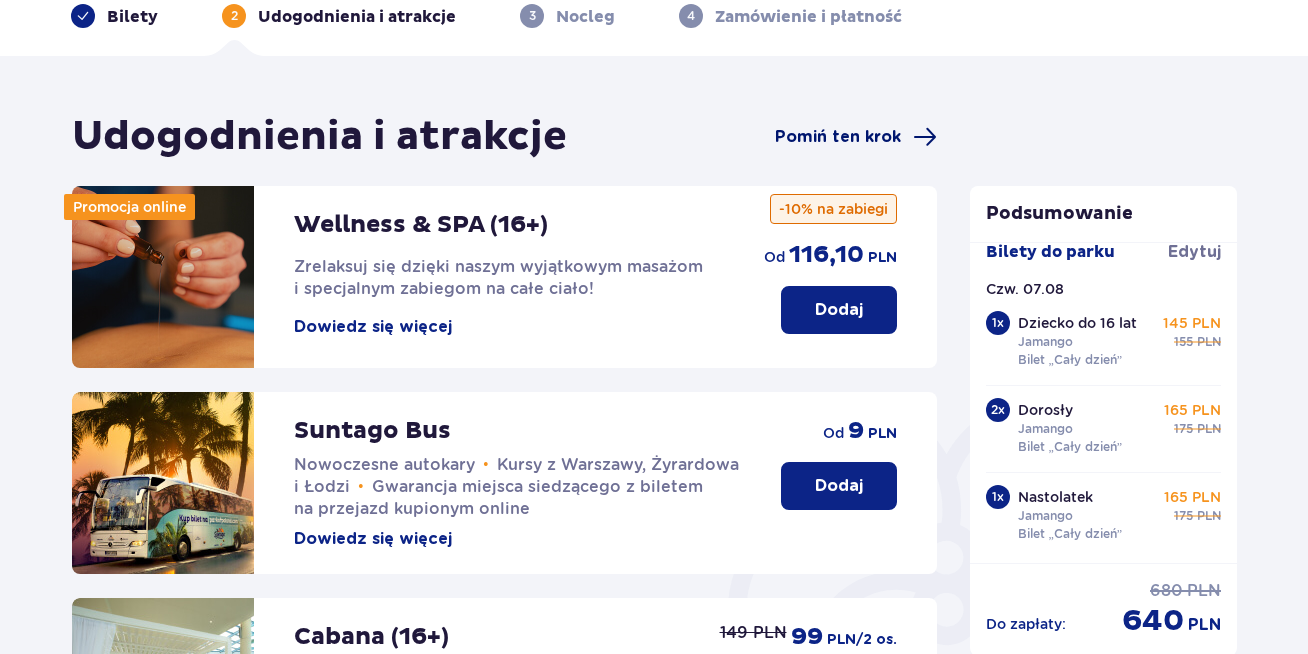 click at bounding box center [925, 137] 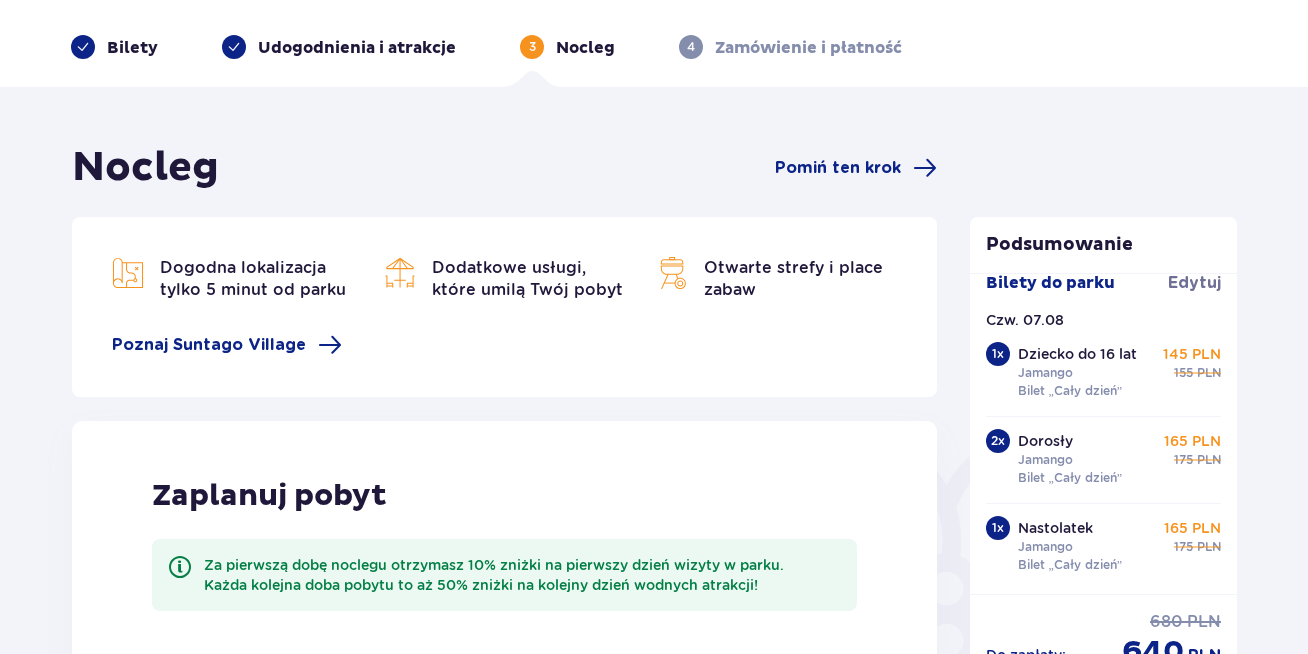 scroll, scrollTop: 0, scrollLeft: 0, axis: both 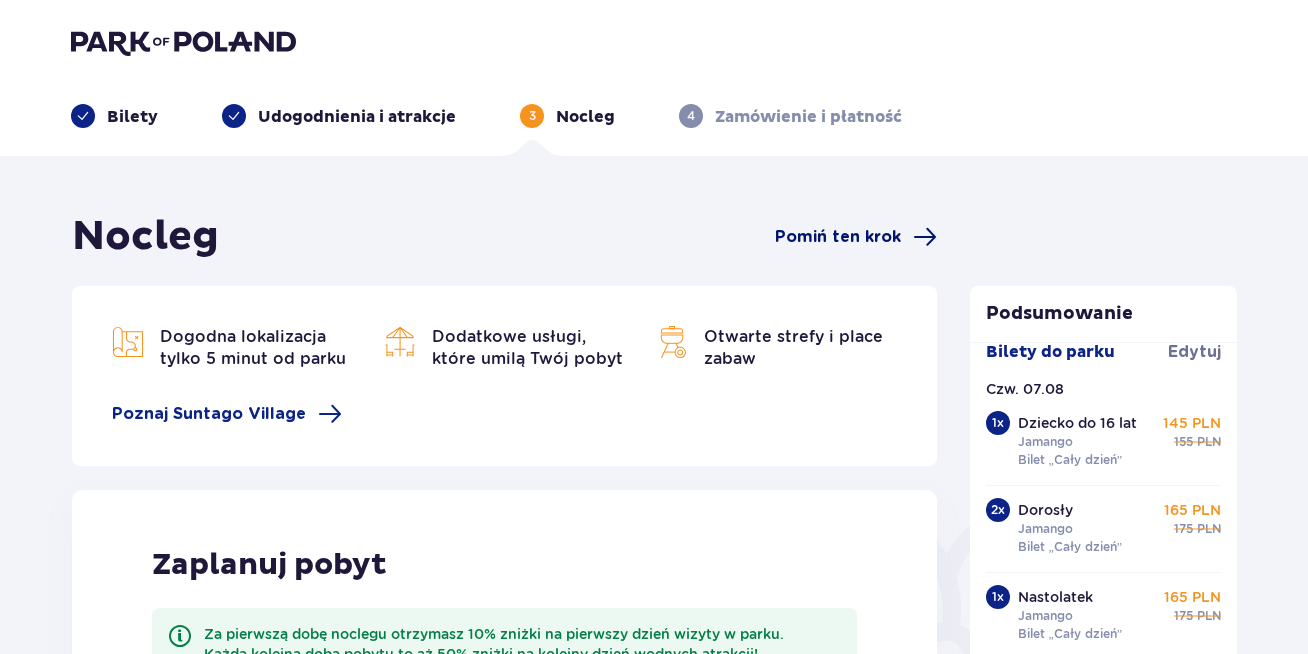 click at bounding box center (925, 237) 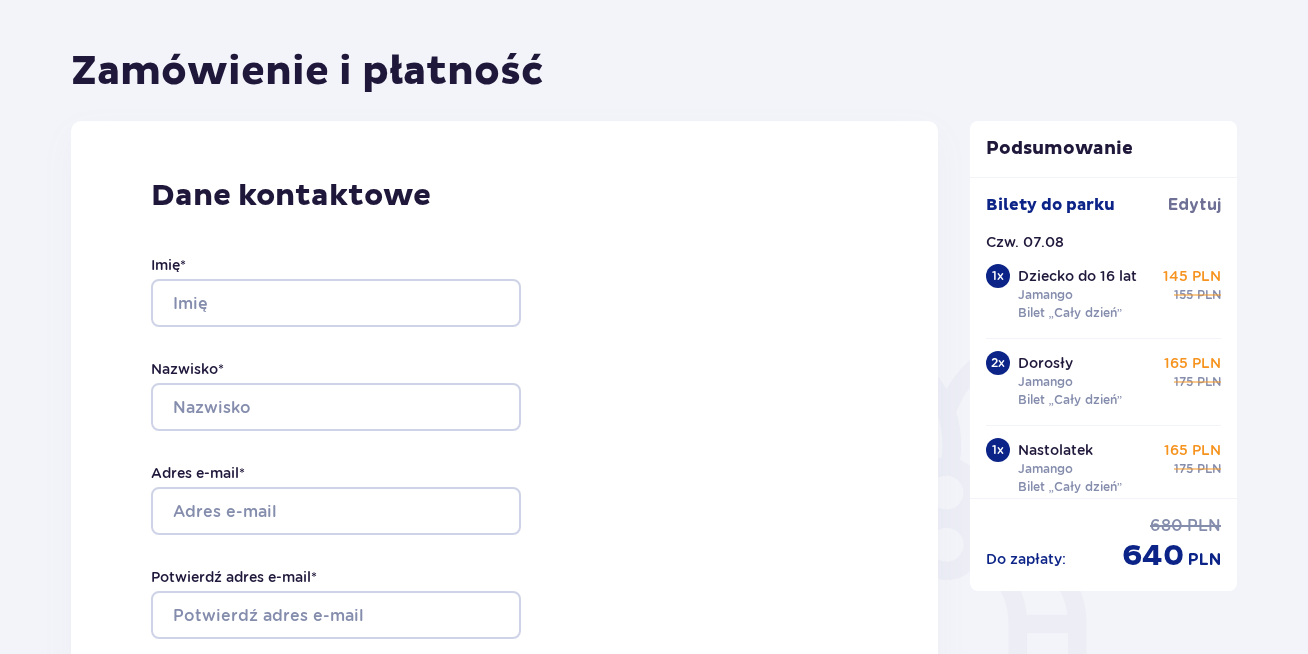scroll, scrollTop: 200, scrollLeft: 0, axis: vertical 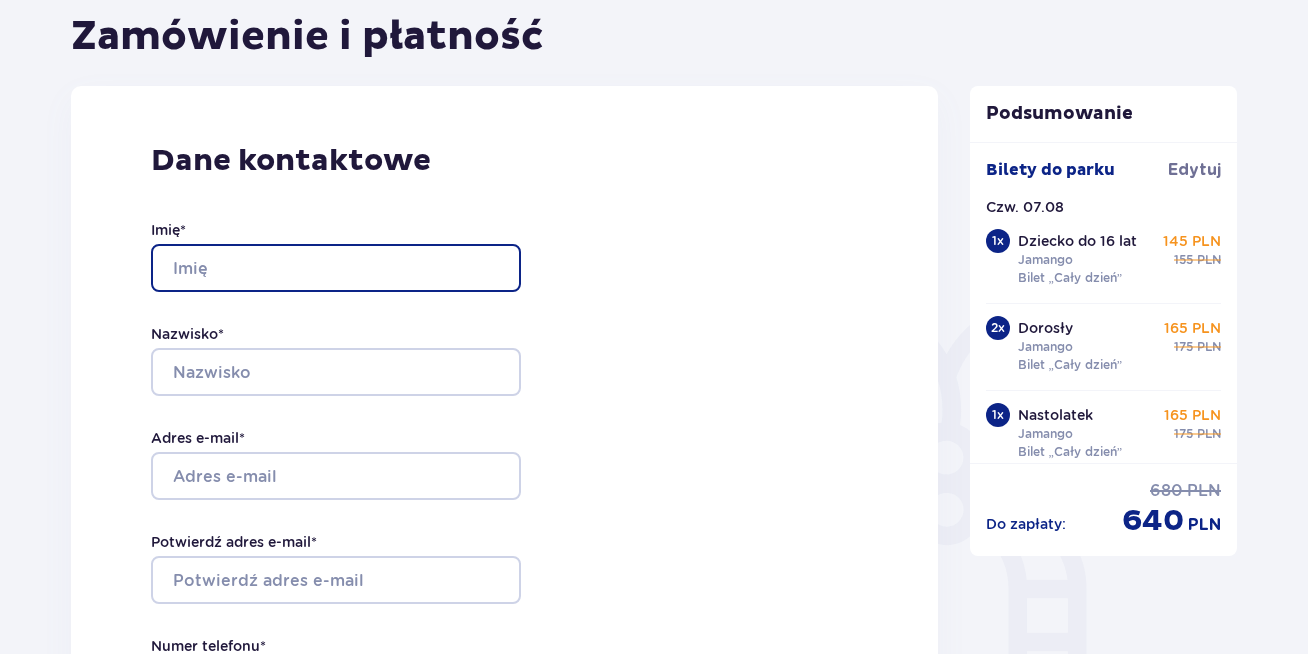 click on "Imię *" at bounding box center [336, 268] 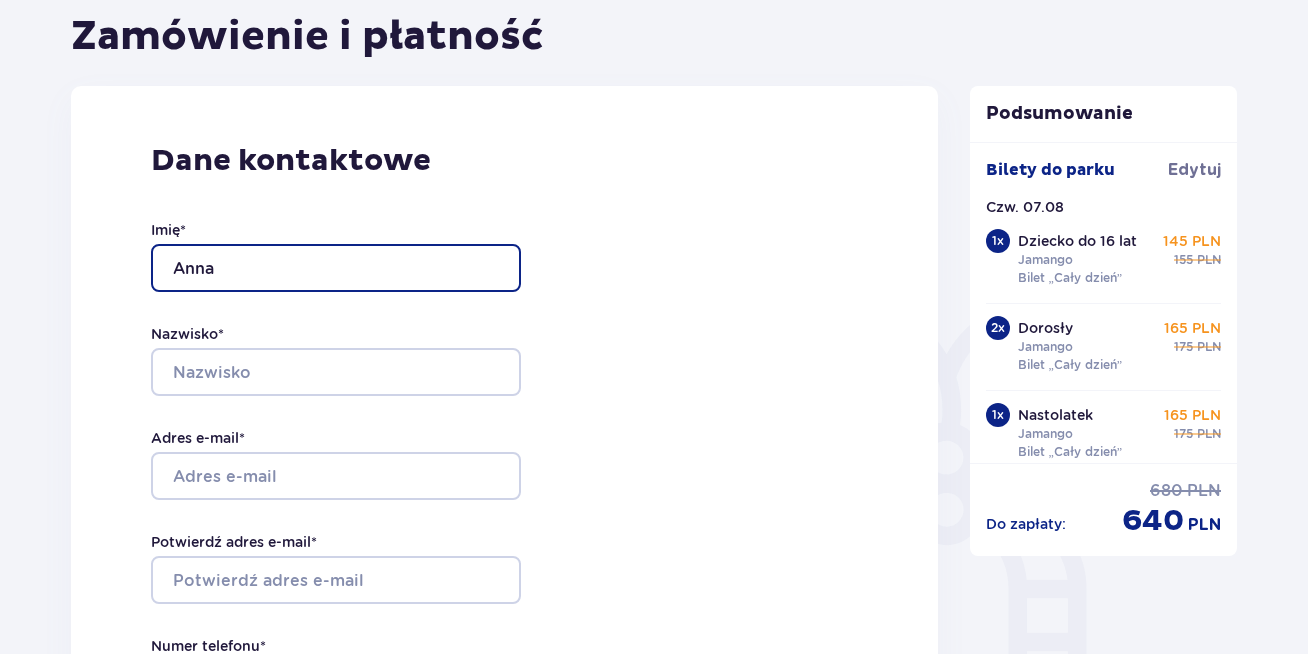 type on "Anna" 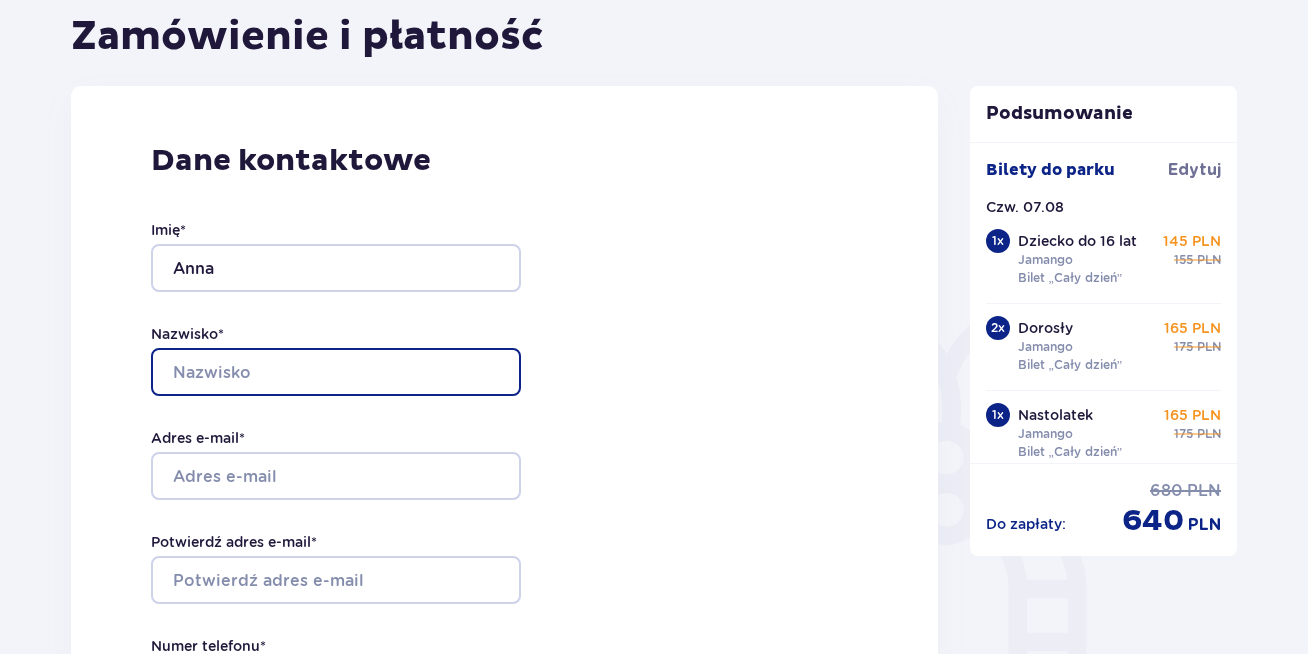 click on "Nazwisko *" at bounding box center [336, 372] 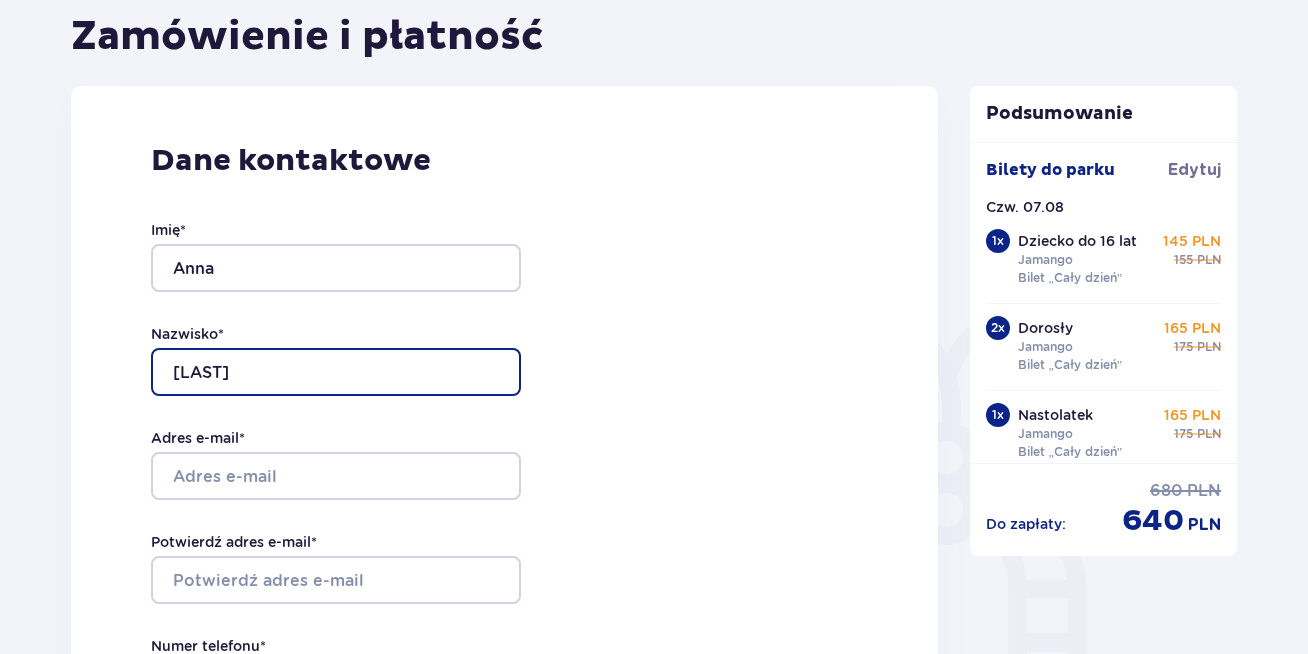 type on "Karczmarczyk" 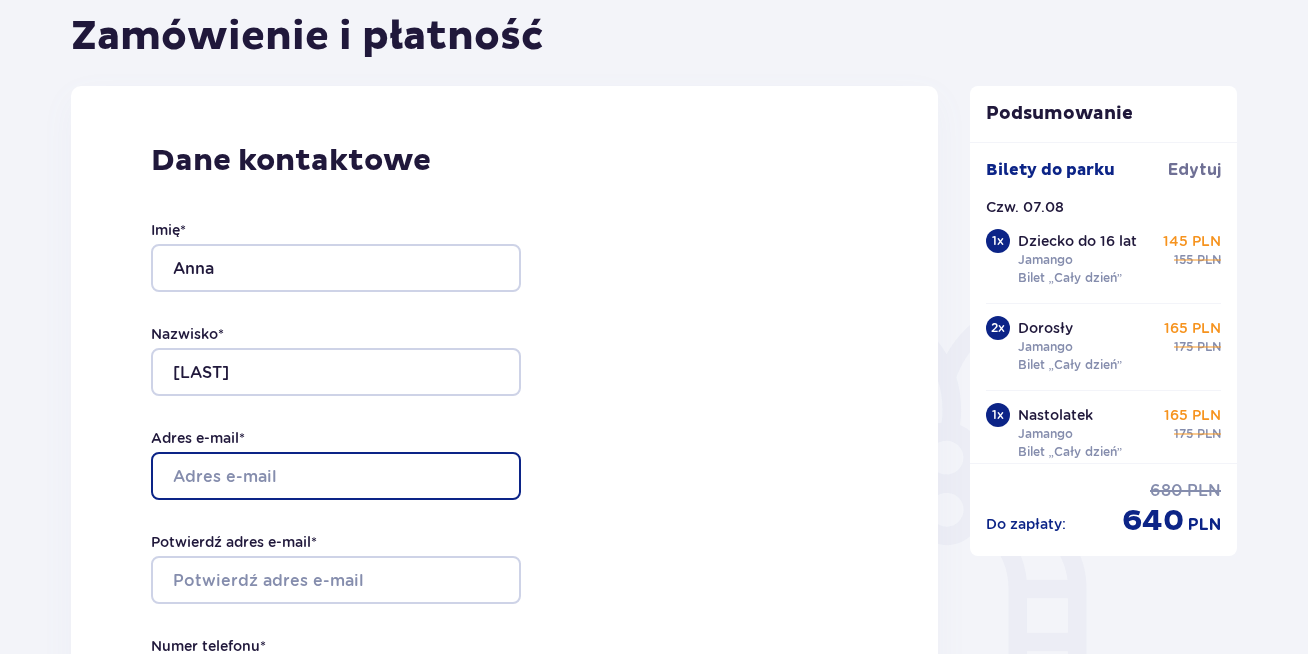 click on "Adres e-mail *" at bounding box center (336, 476) 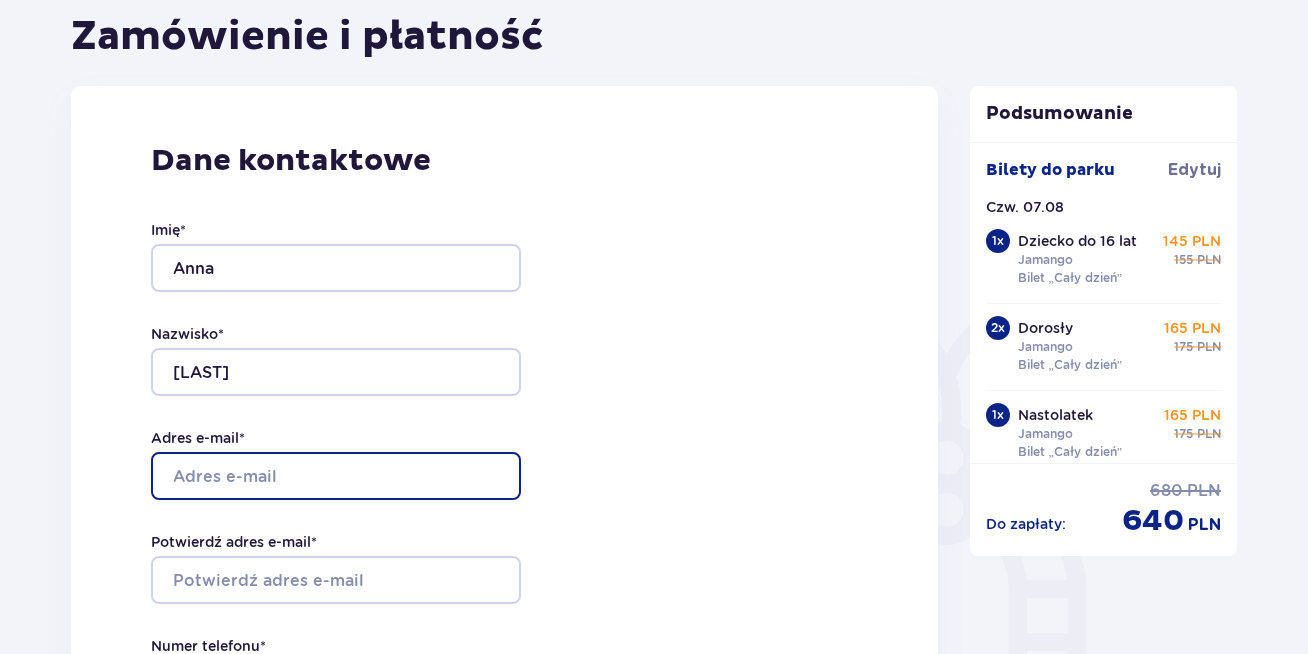 type on "aniaa0504@o2.pl" 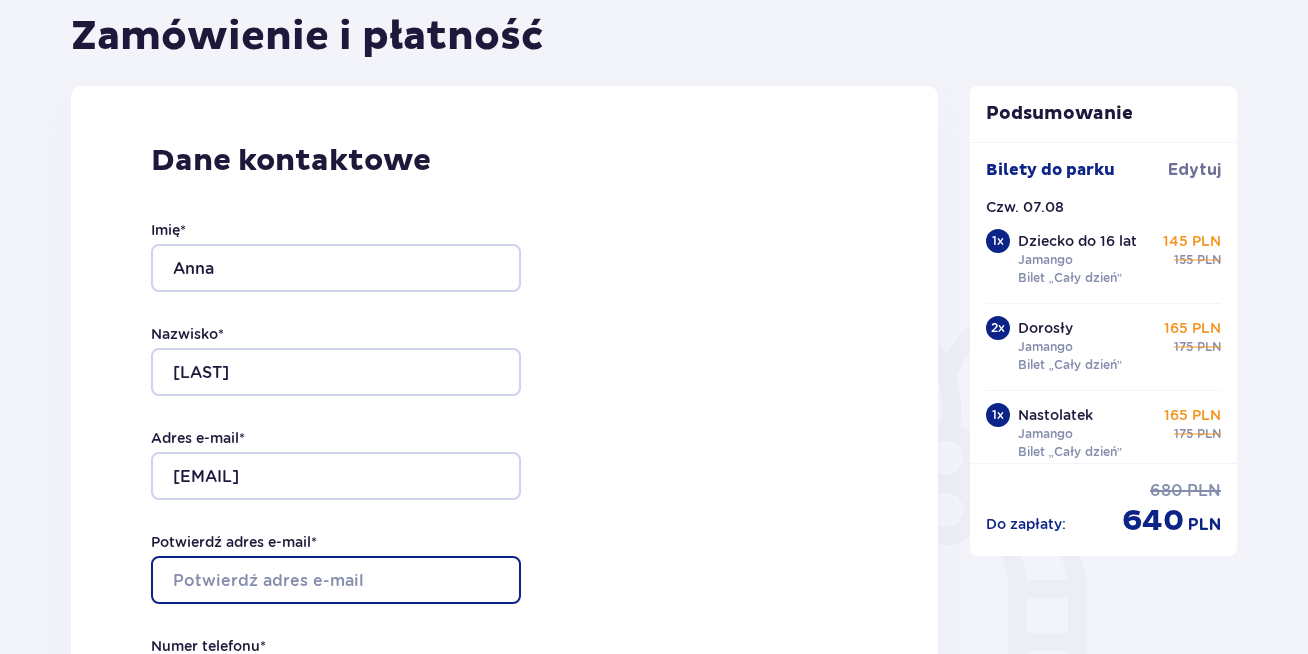 click on "Potwierdź adres e-mail *" at bounding box center (336, 580) 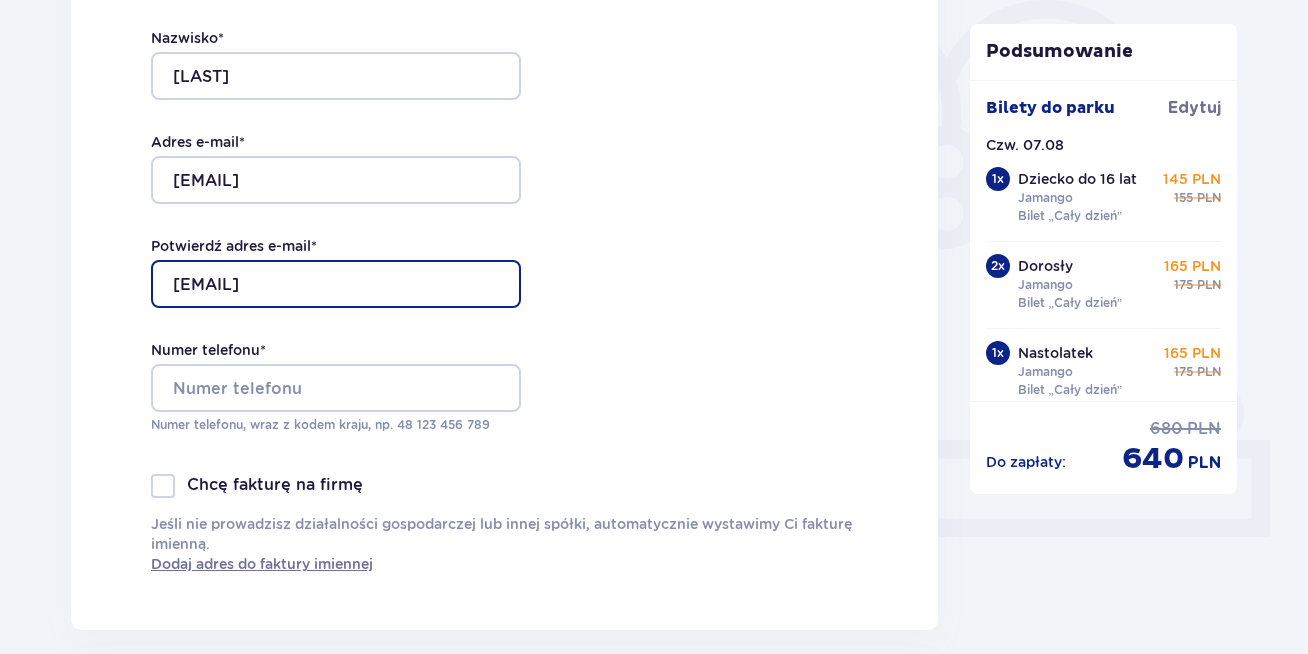 scroll, scrollTop: 500, scrollLeft: 0, axis: vertical 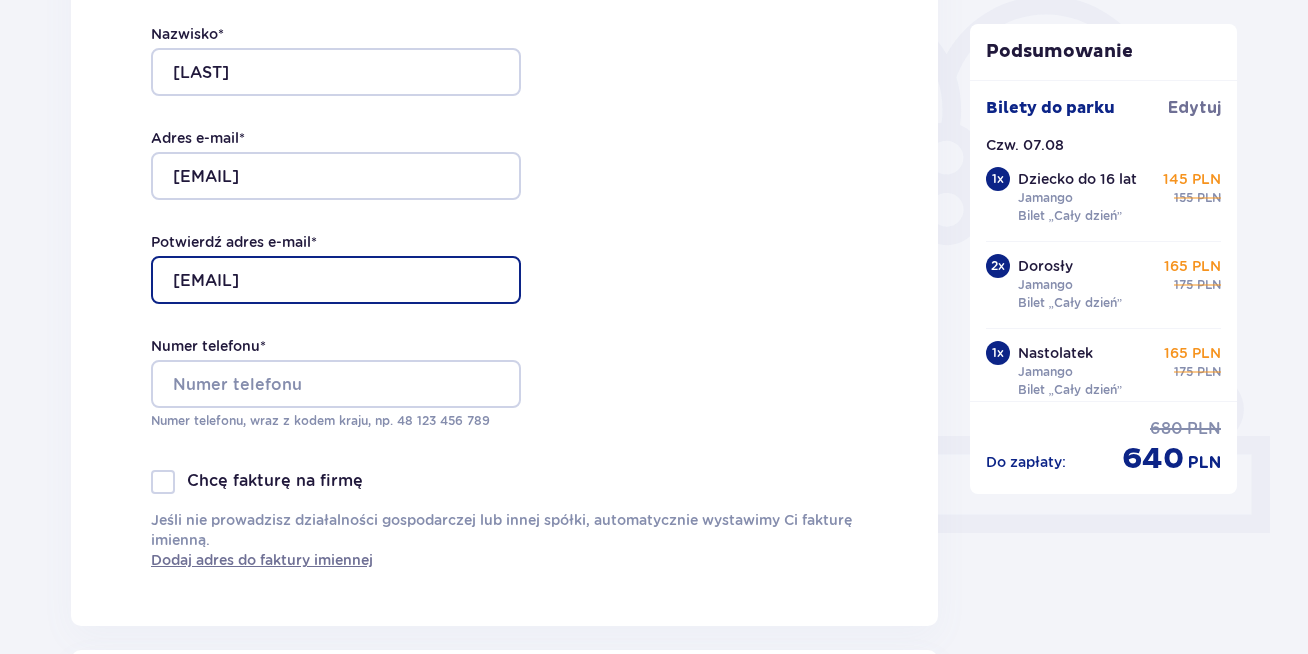 type on "aniaa0504@o2.pl" 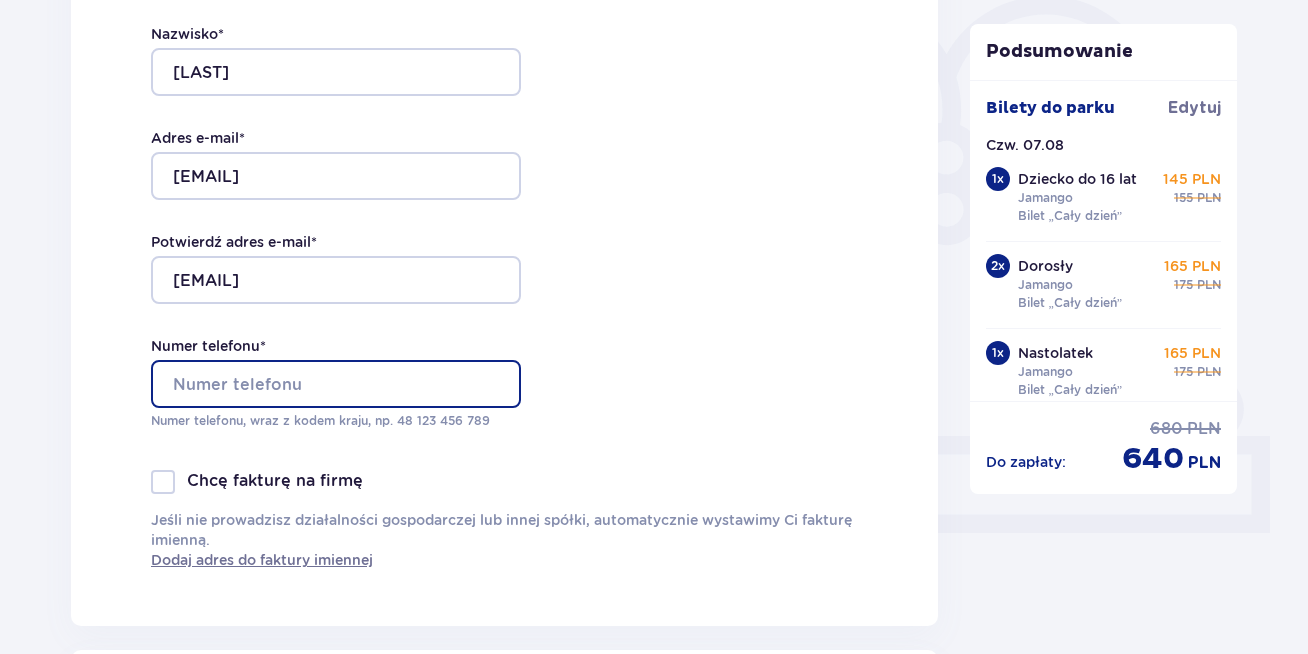 click on "Numer telefonu *" at bounding box center (336, 384) 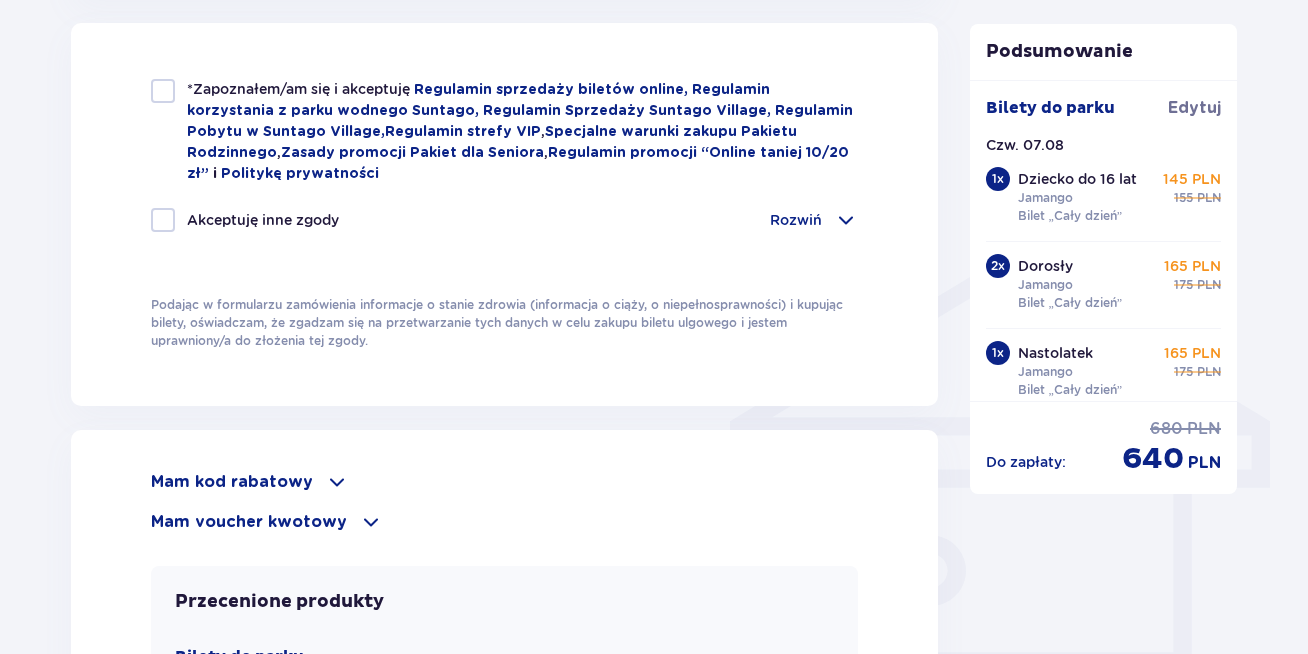 scroll, scrollTop: 1400, scrollLeft: 0, axis: vertical 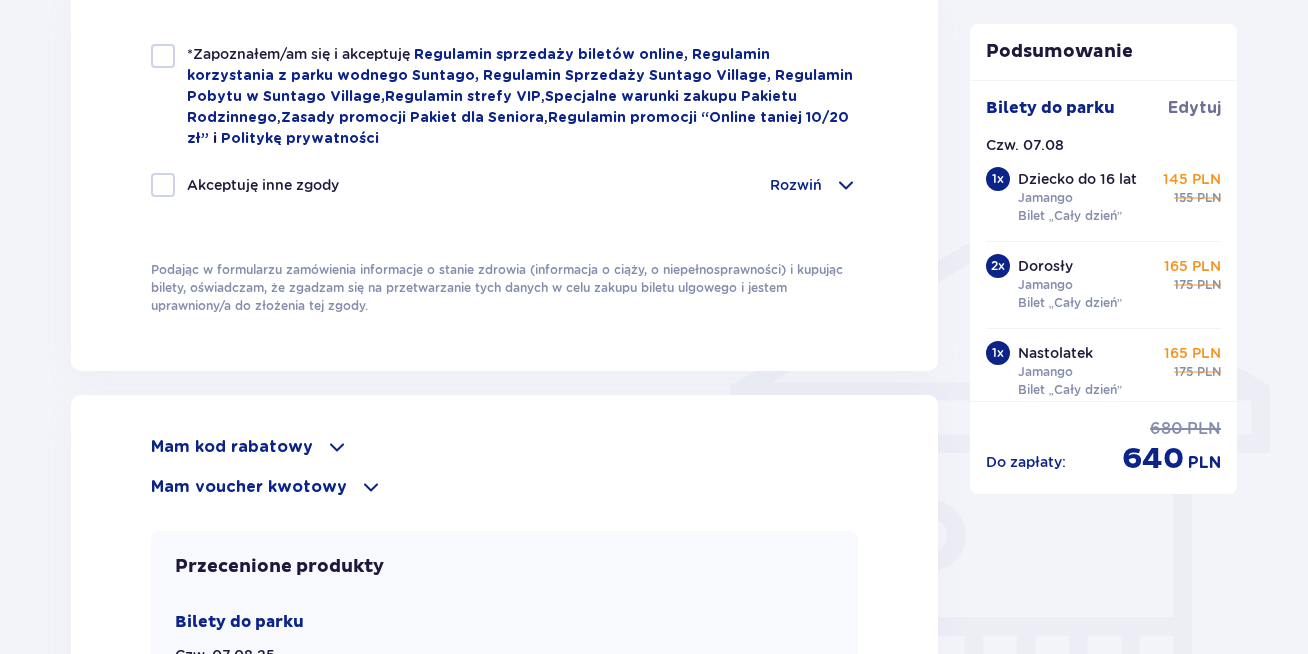 type on "784042099" 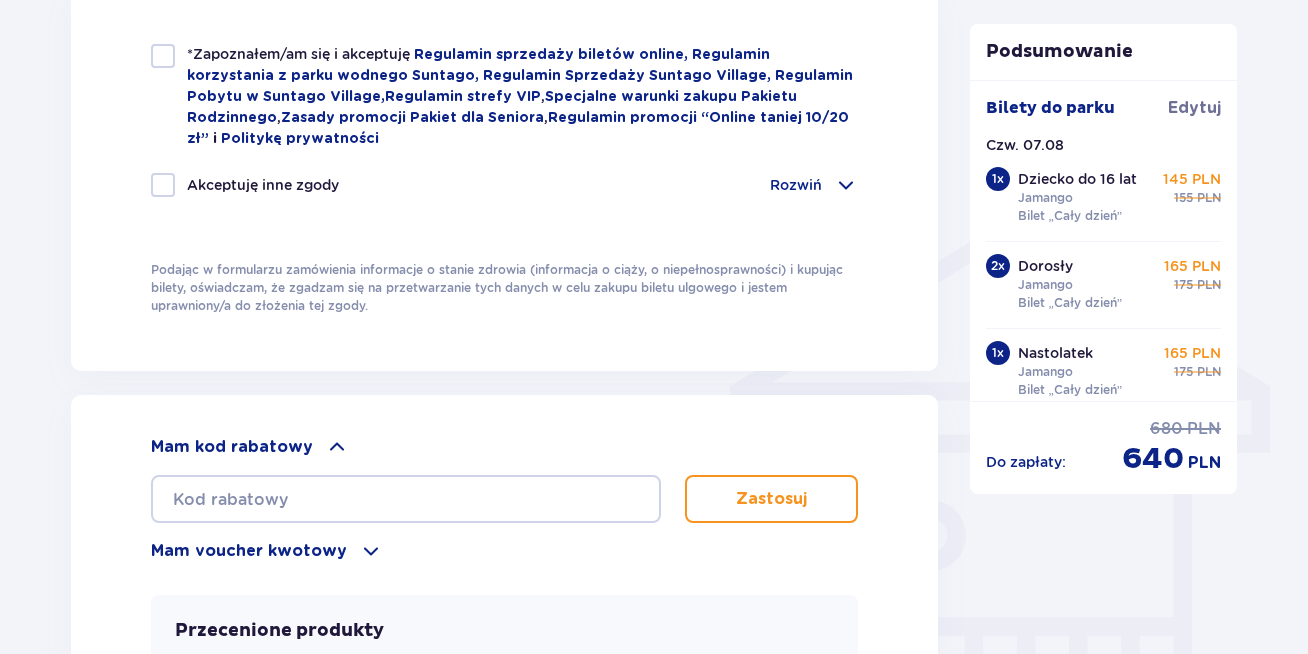 click at bounding box center (337, 447) 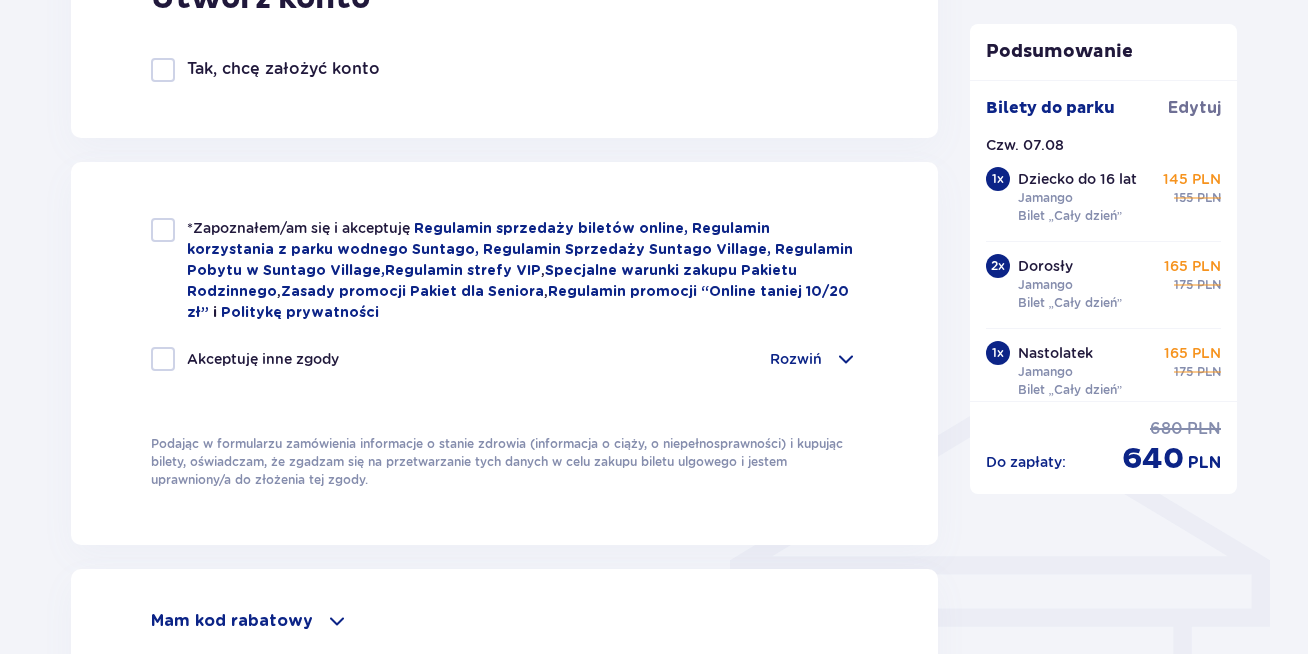 scroll, scrollTop: 1210, scrollLeft: 0, axis: vertical 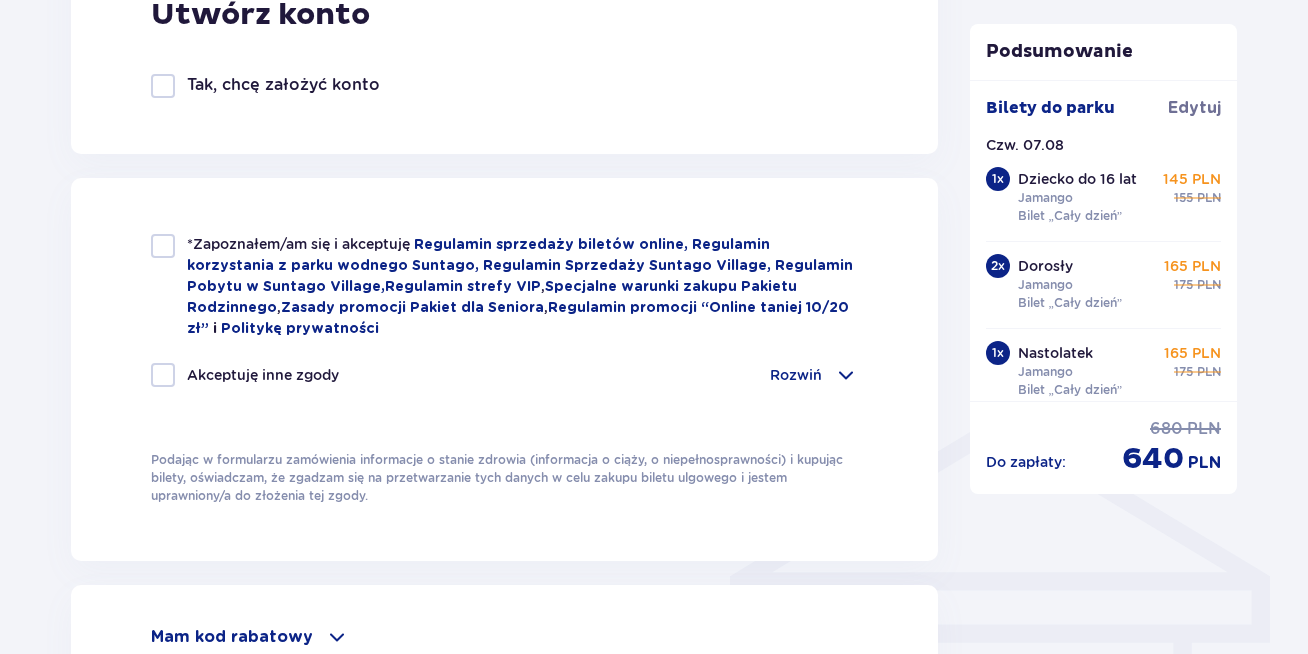 click at bounding box center [163, 86] 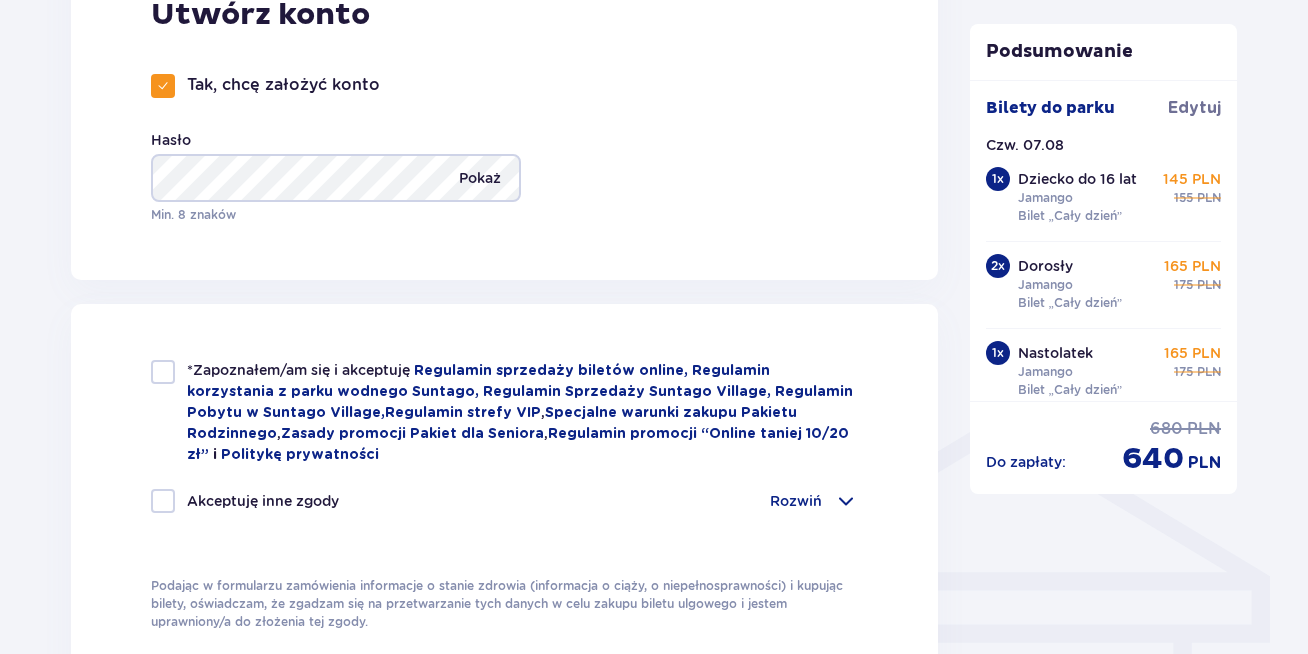click on "Pokaż" at bounding box center (480, 178) 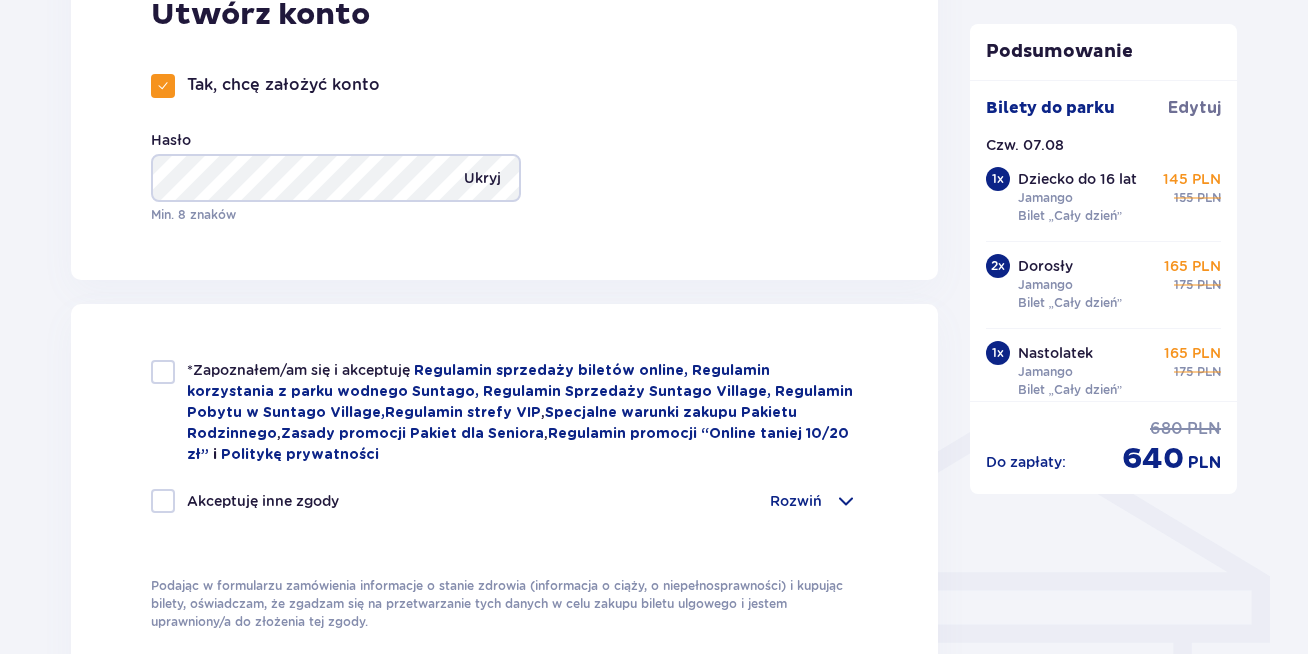 click on "Ukryj" at bounding box center (482, 178) 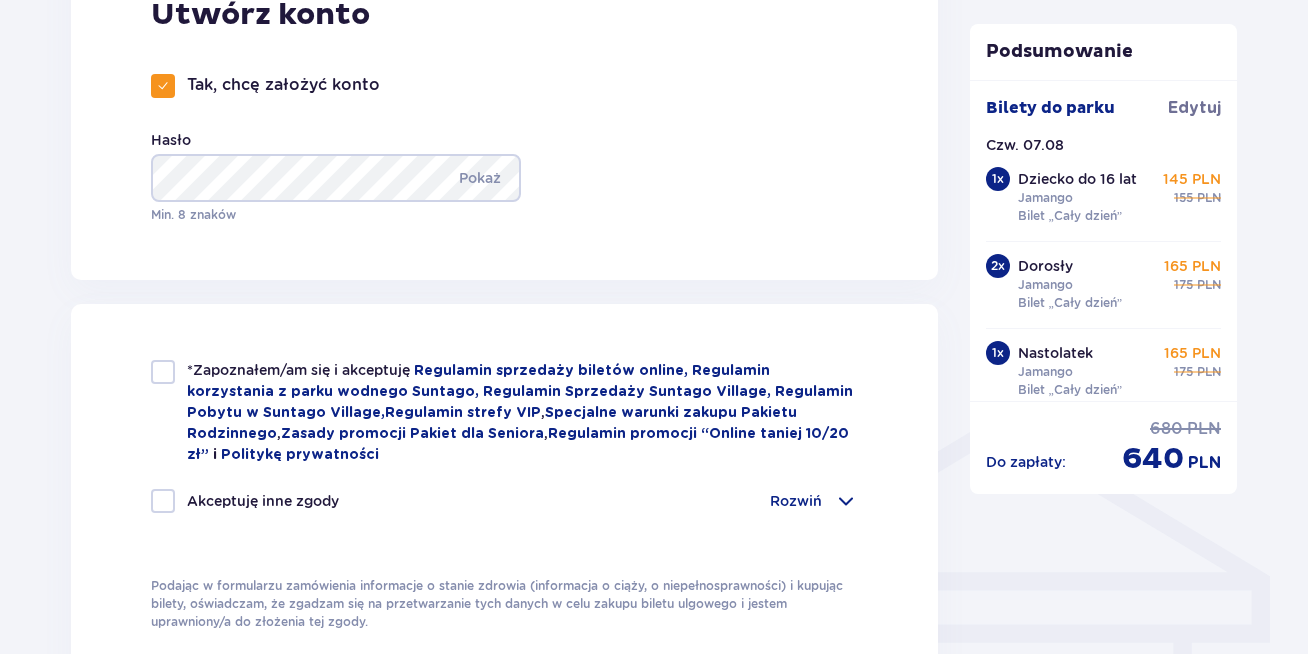 click at bounding box center (163, 372) 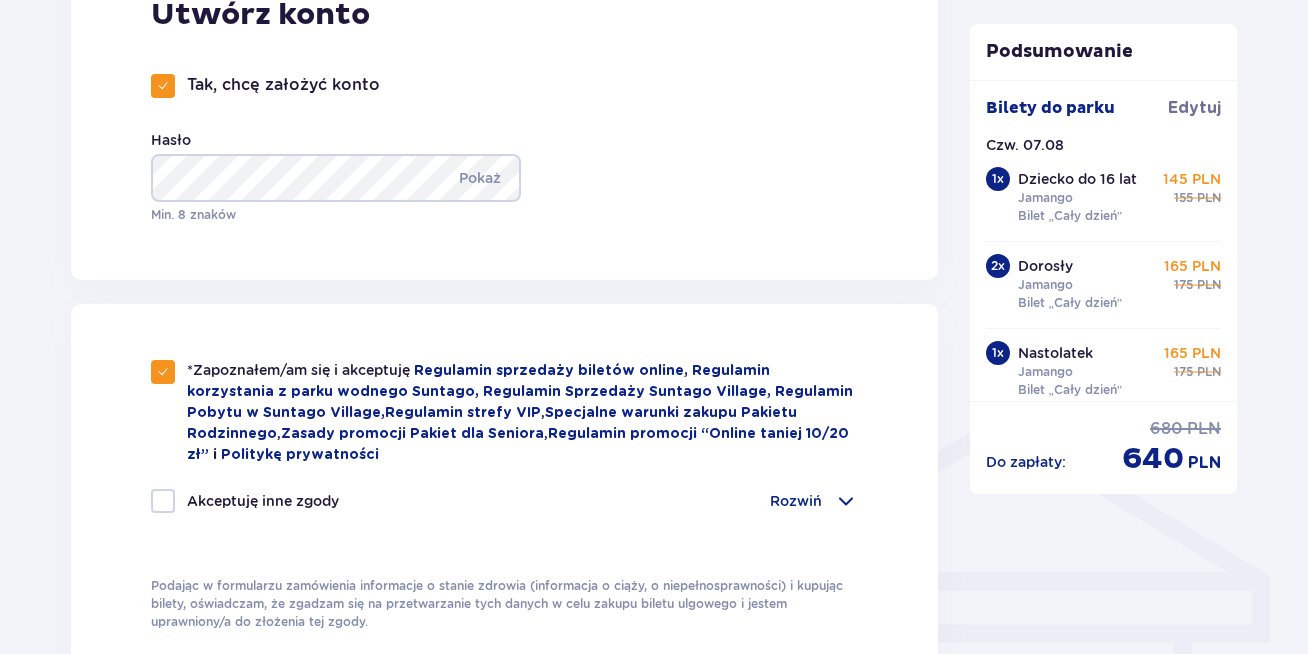 click at bounding box center [163, 501] 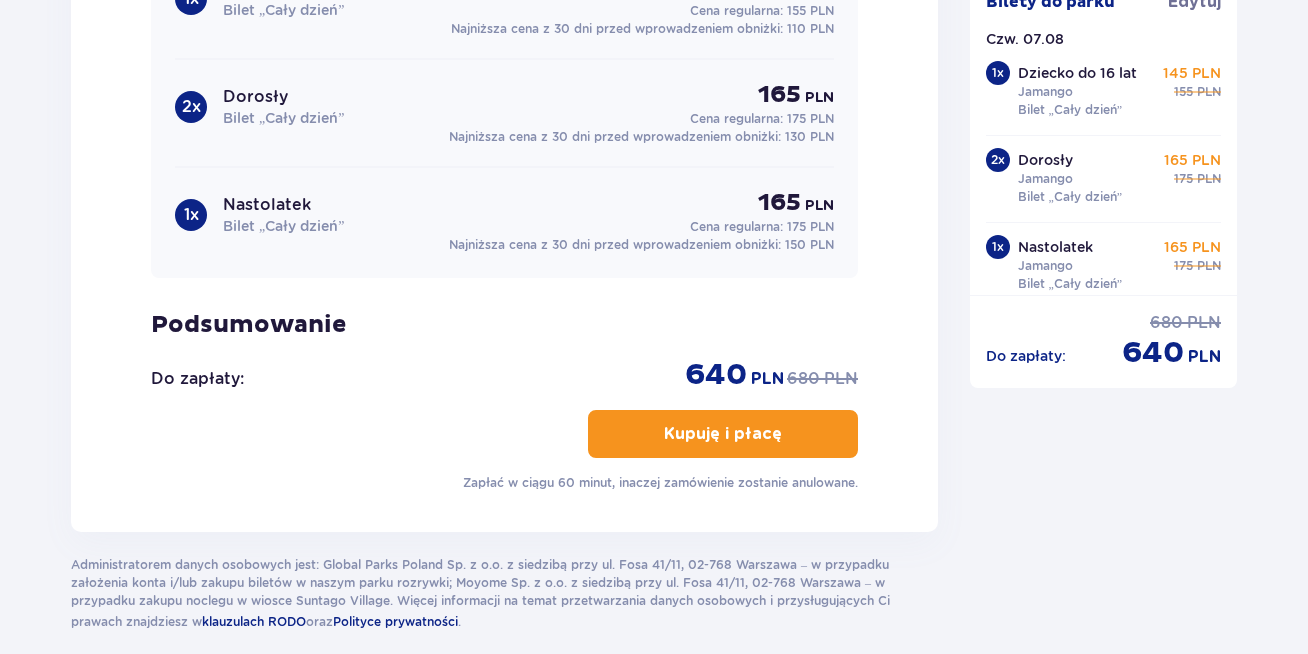 scroll, scrollTop: 2310, scrollLeft: 0, axis: vertical 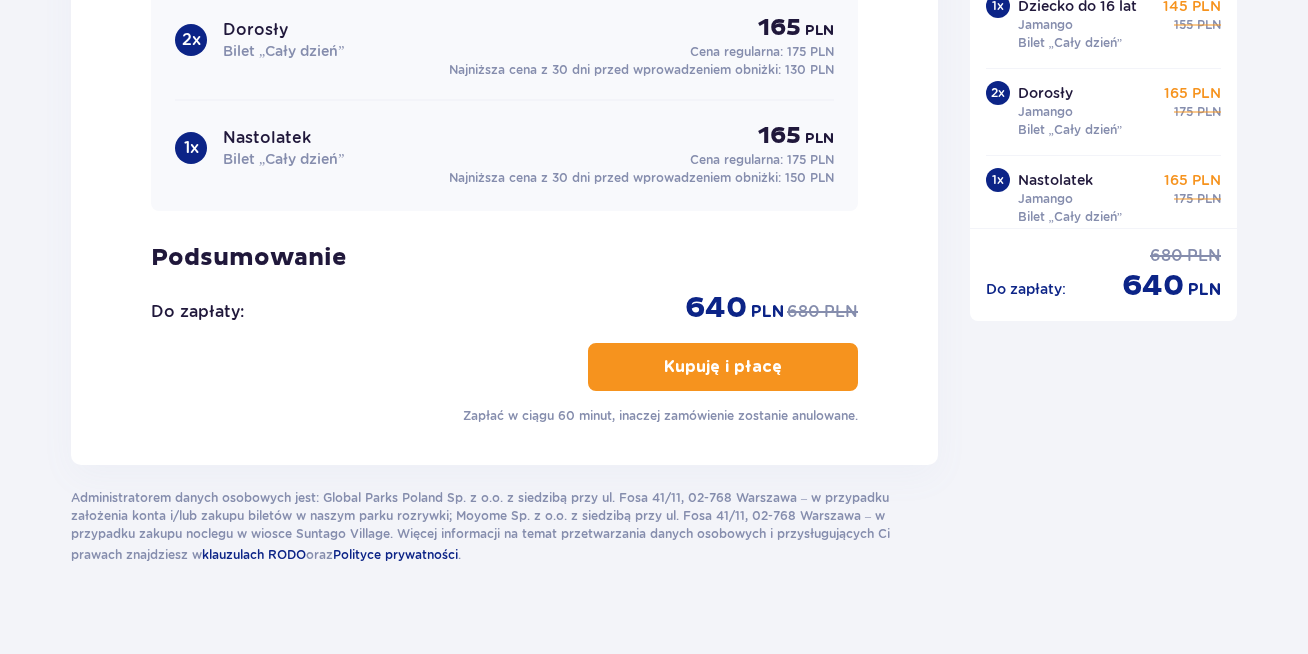 click on "Kupuję i płacę" at bounding box center (723, 367) 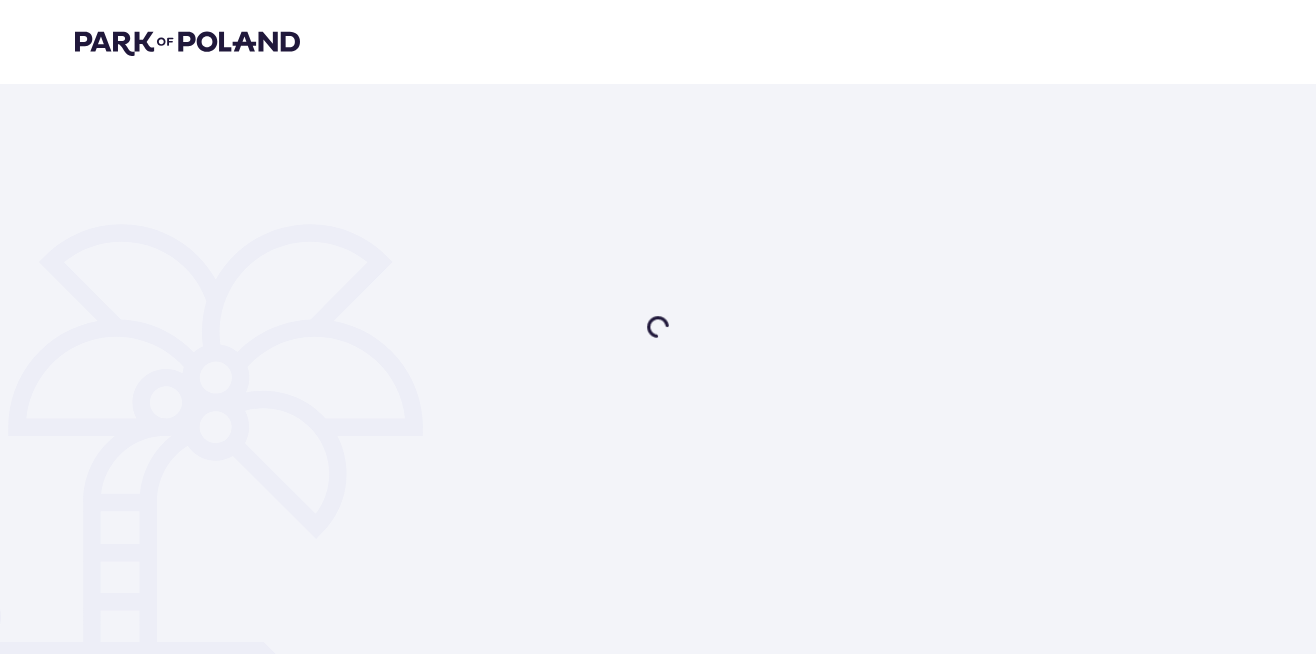 scroll, scrollTop: 0, scrollLeft: 0, axis: both 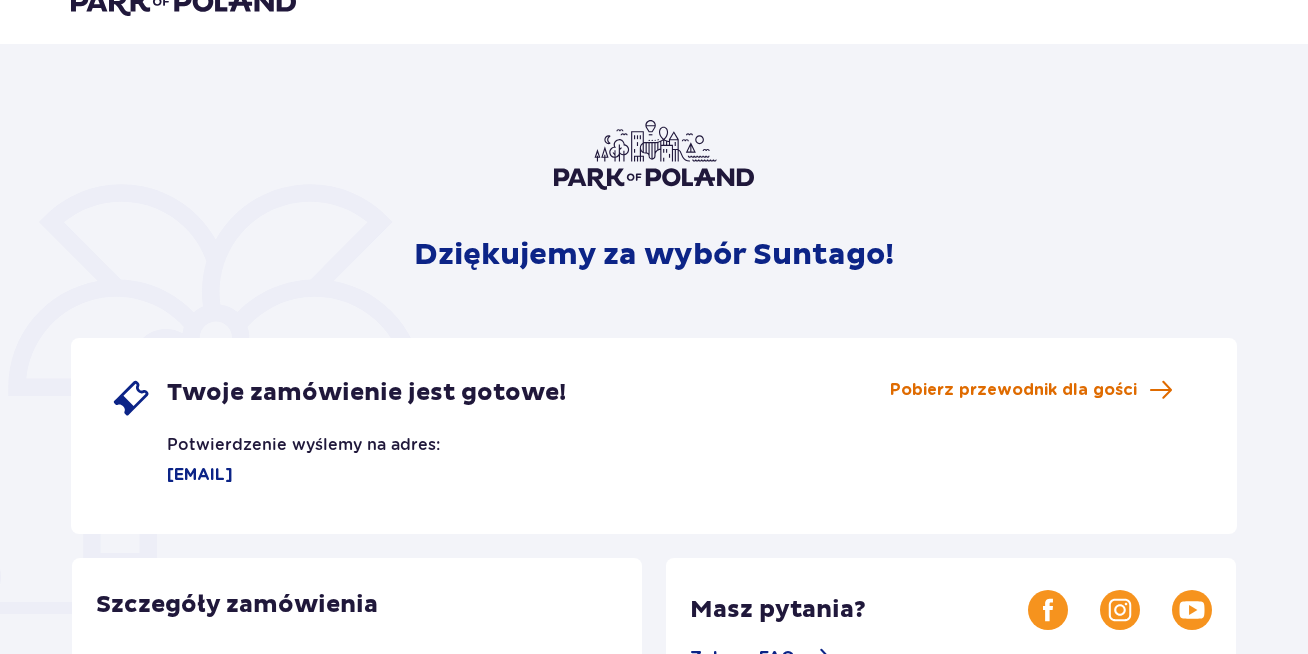 click on "Pobierz przewodnik dla gości" at bounding box center [1013, 390] 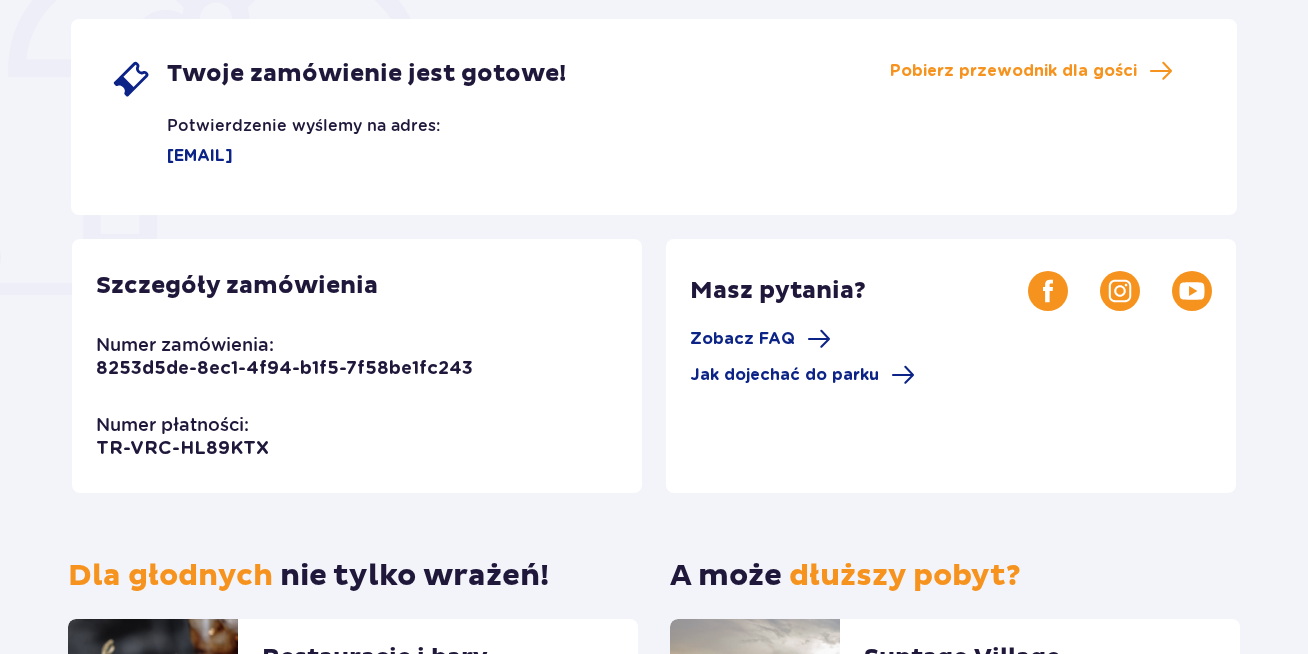 scroll, scrollTop: 340, scrollLeft: 0, axis: vertical 